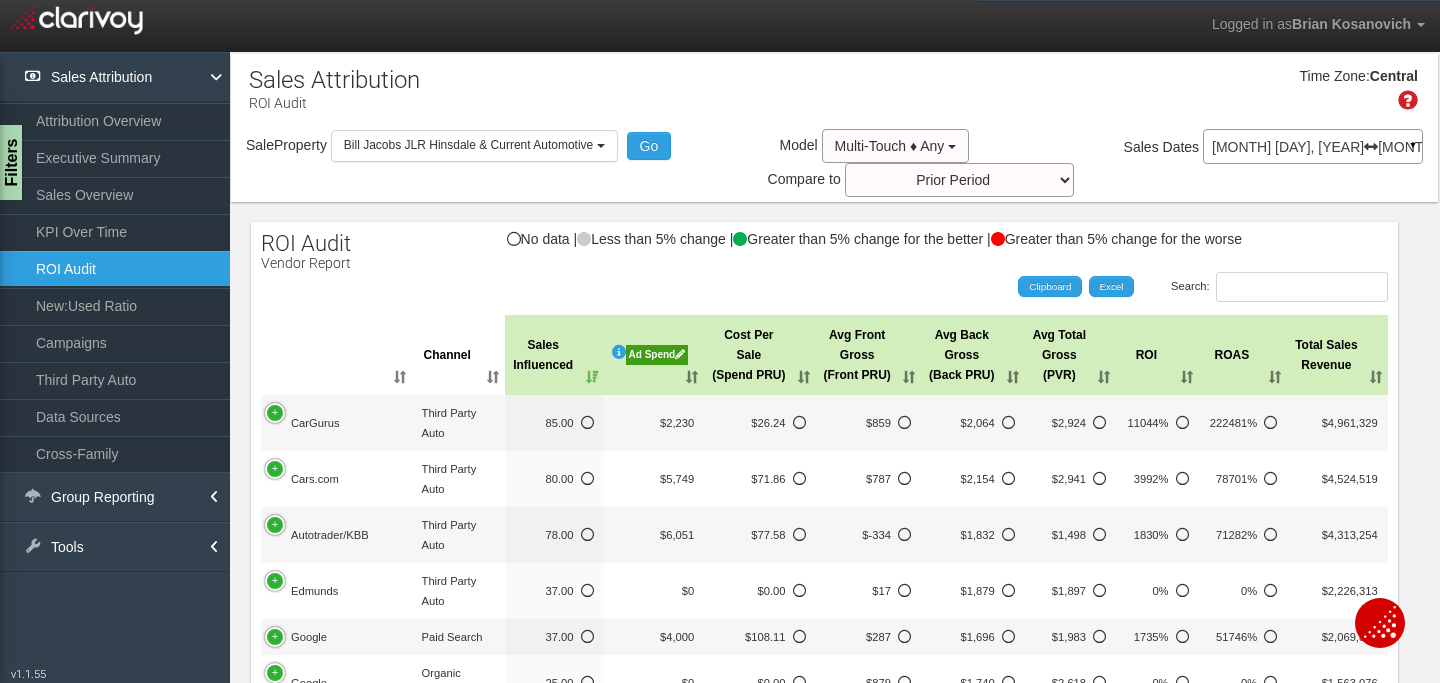 scroll, scrollTop: 0, scrollLeft: 0, axis: both 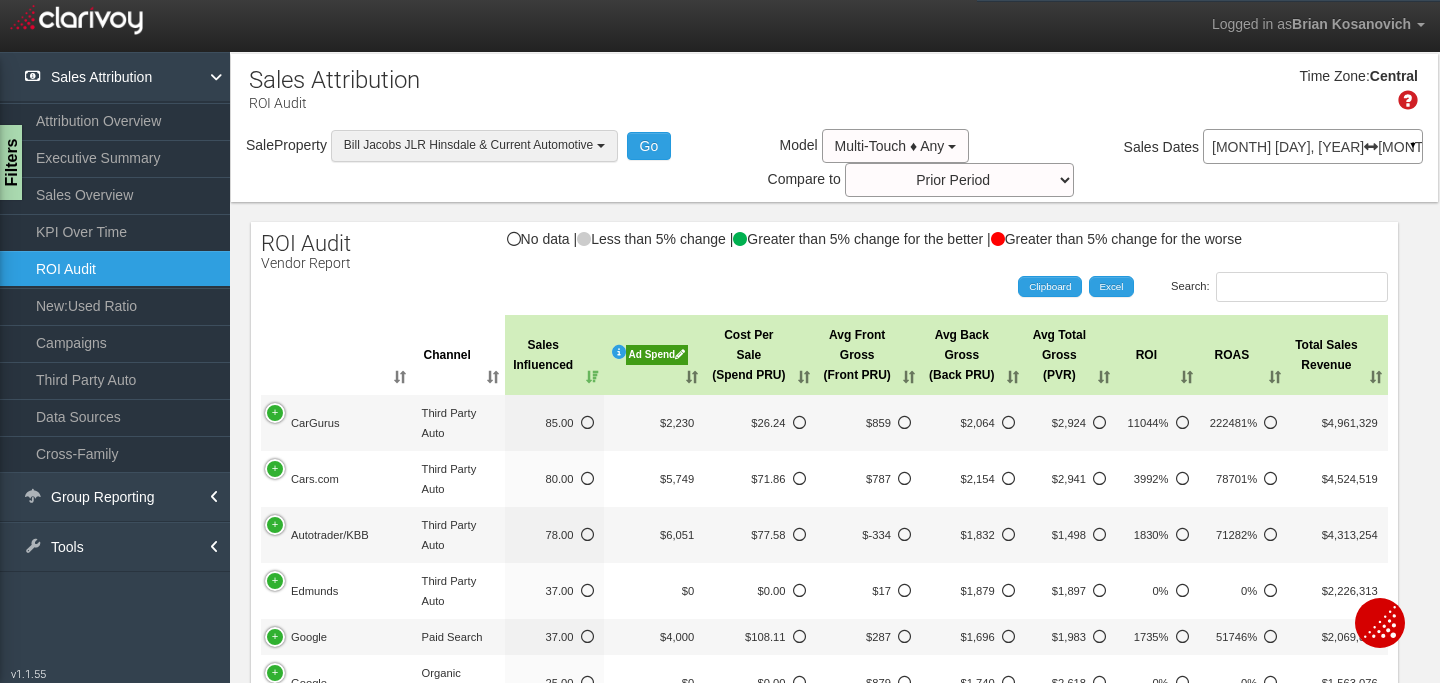 click on "Bill Jacobs JLR Hinsdale & Current Automotive" at bounding box center (474, 145) 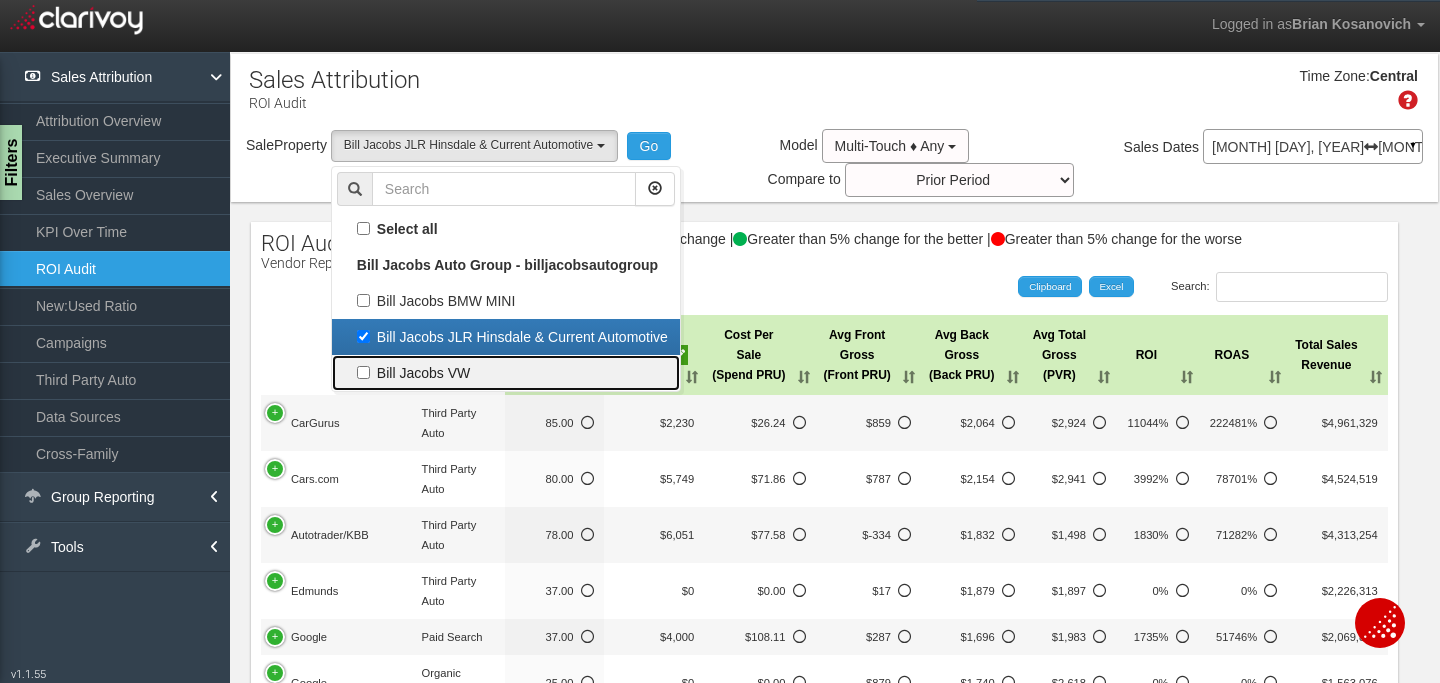 click on "Bill Jacobs VW" at bounding box center (506, 229) 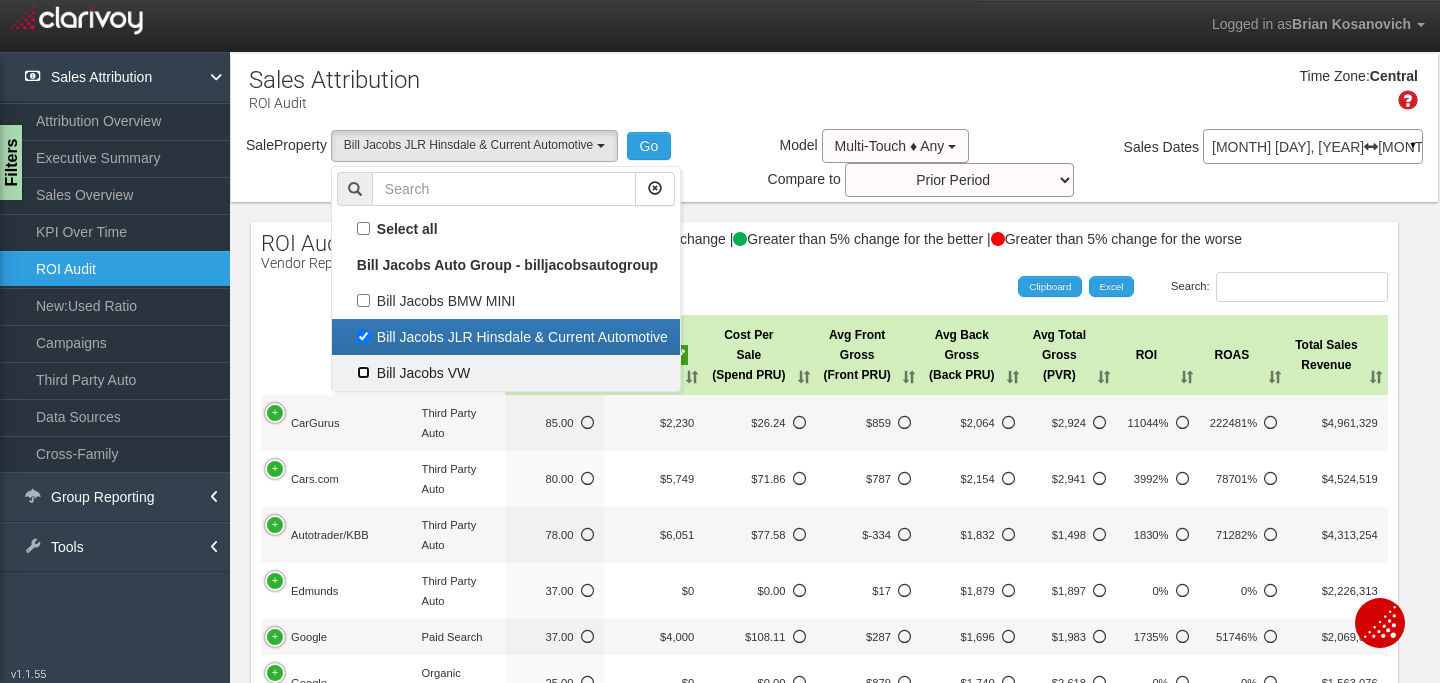 click on "Bill Jacobs VW" at bounding box center [363, 228] 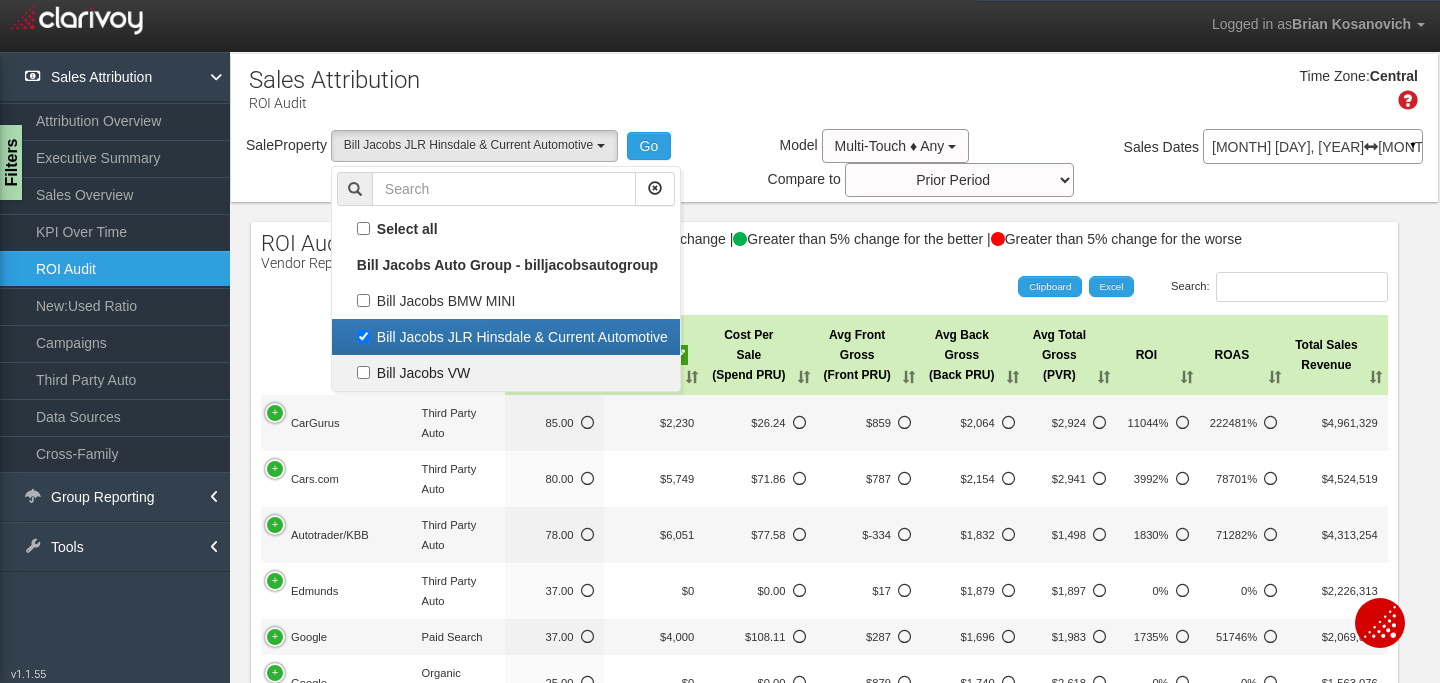 checkbox on "true" 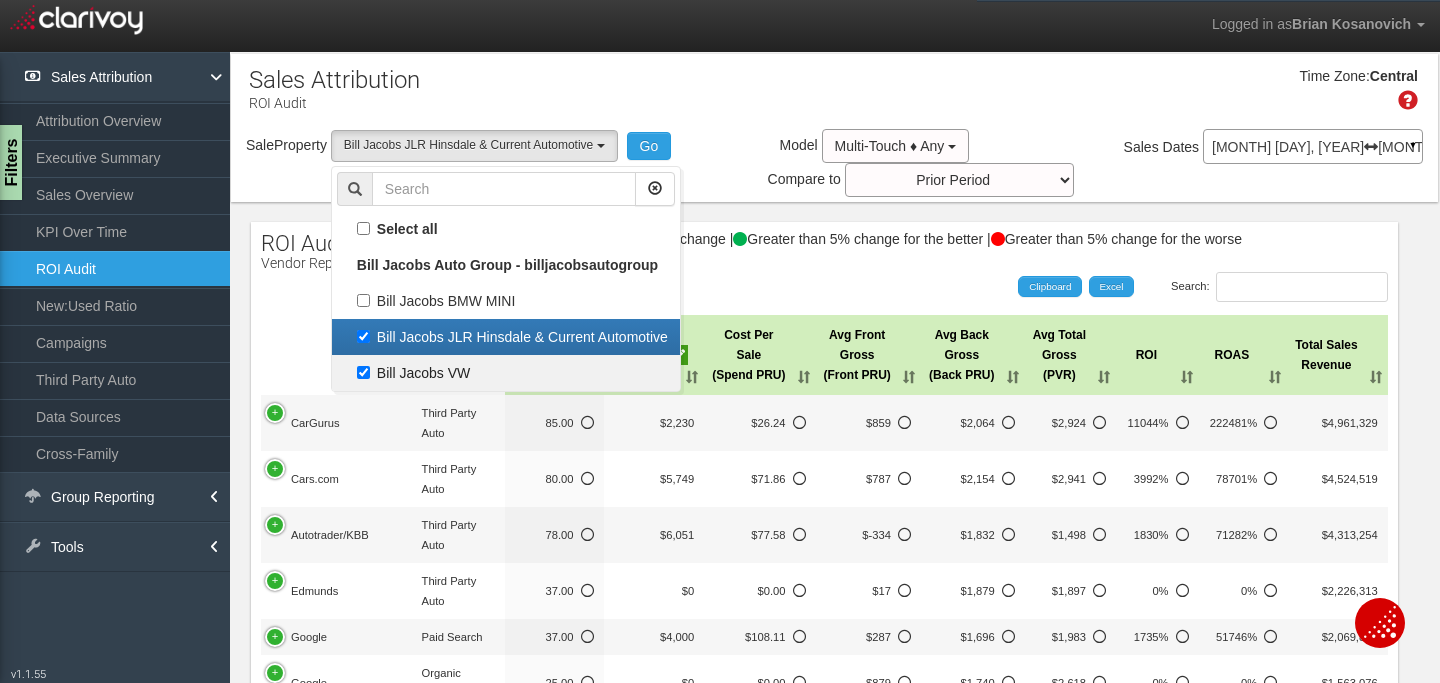 scroll, scrollTop: 36, scrollLeft: 0, axis: vertical 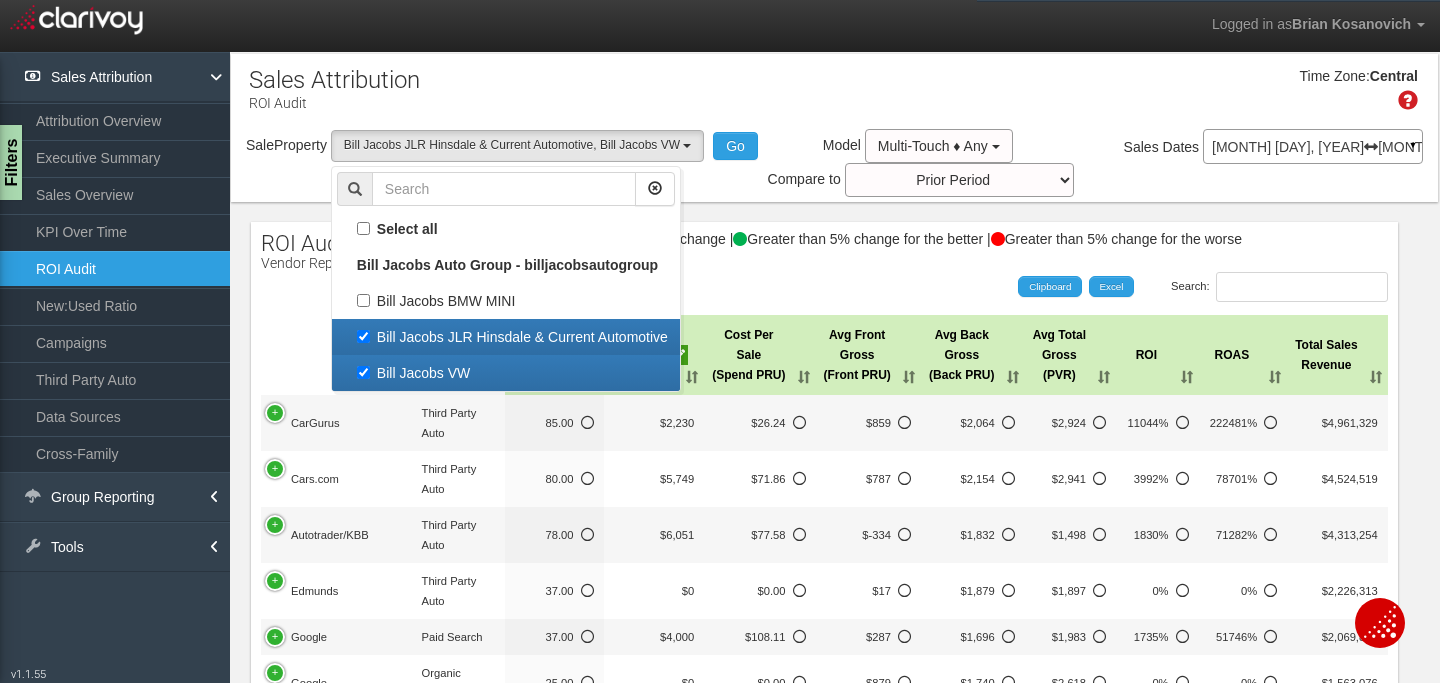 click on "Bill Jacobs JLR Hinsdale & Current Automotive" at bounding box center [506, 337] 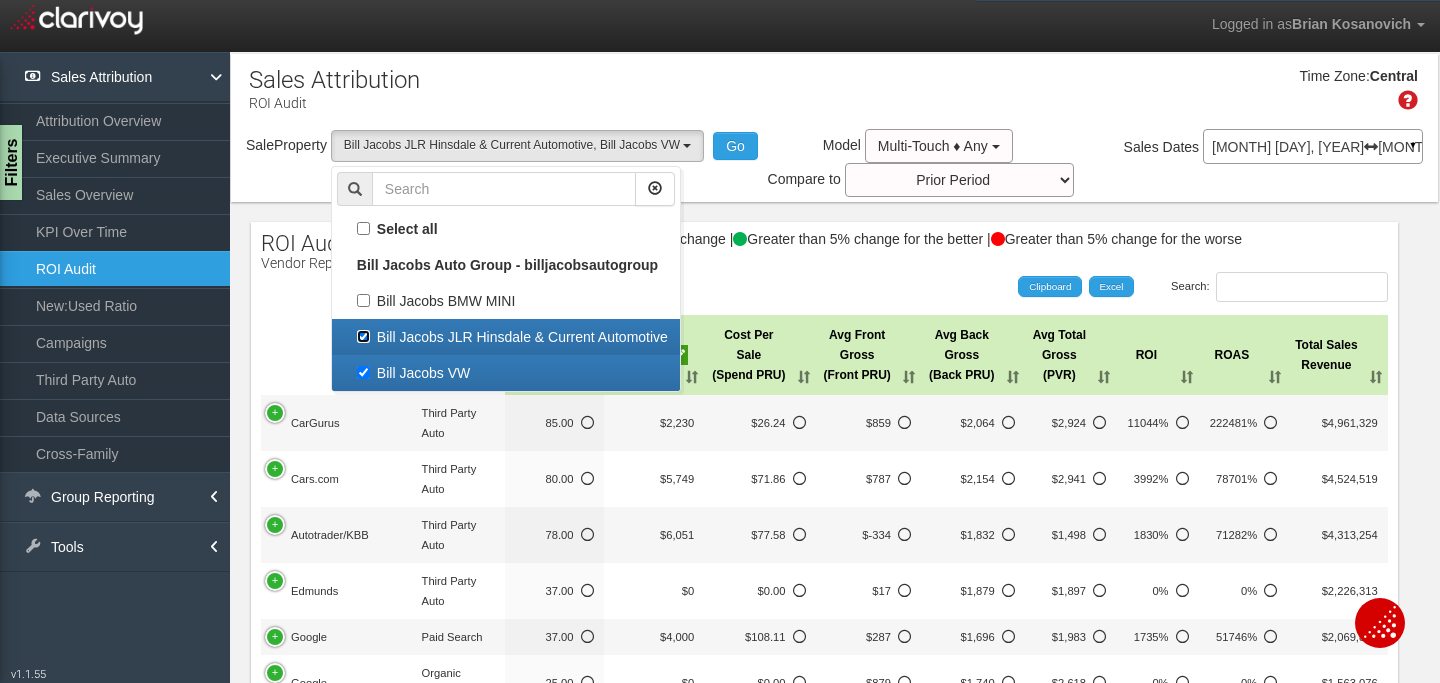 click on "Bill Jacobs JLR Hinsdale & Current Automotive" at bounding box center (363, 336) 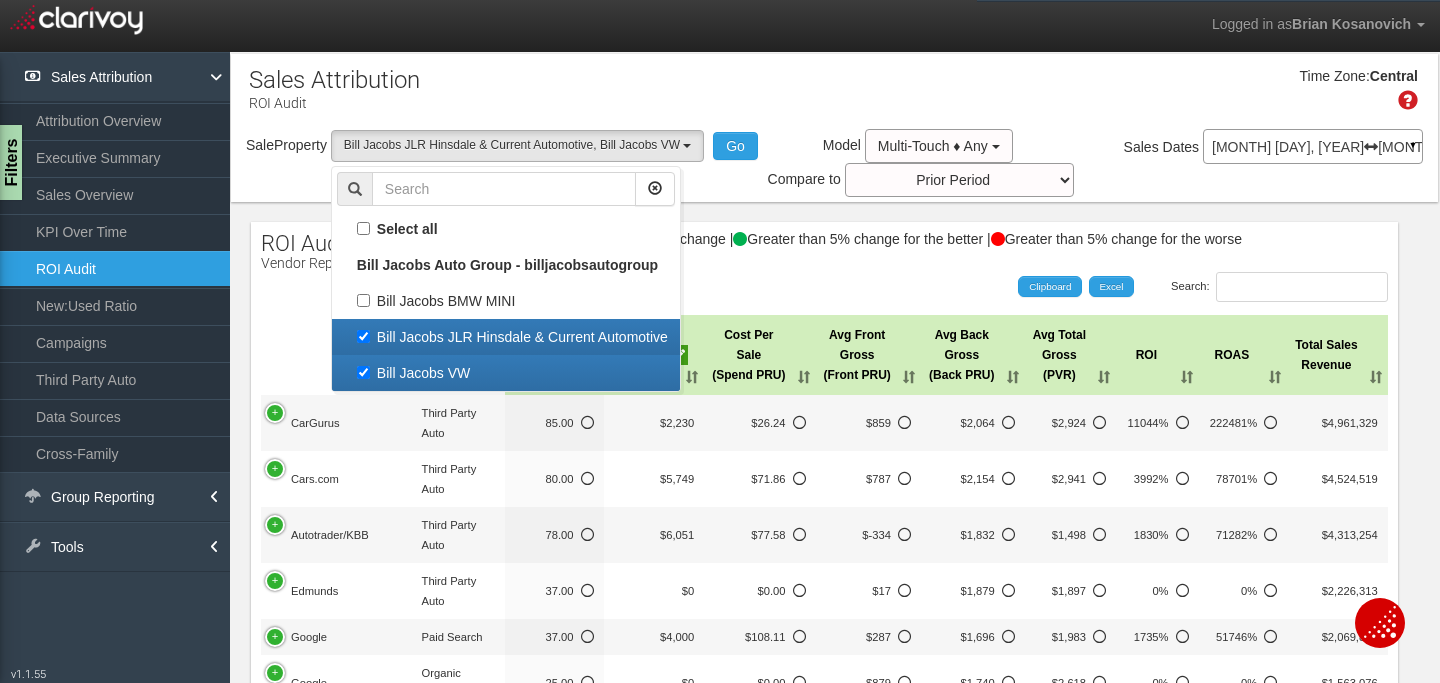 checkbox on "false" 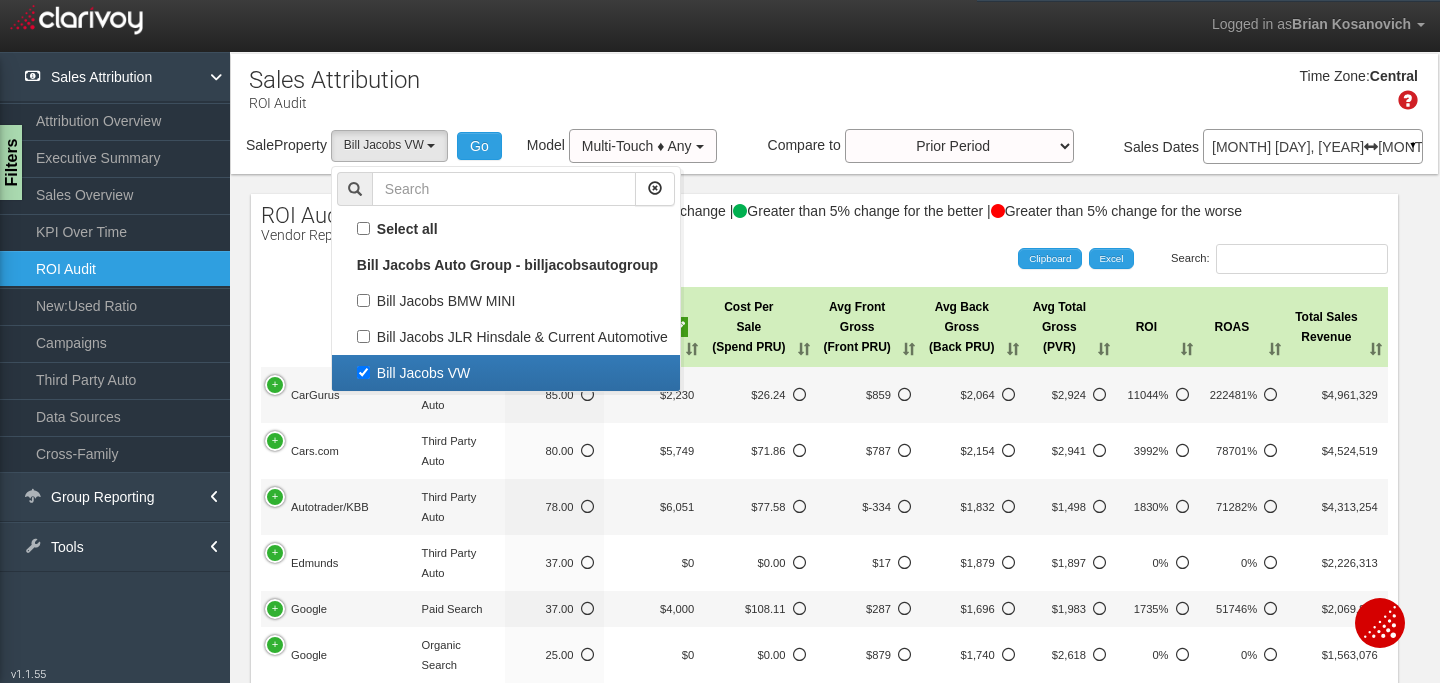 click on "Time Zone:
Central" at bounding box center (834, 96) 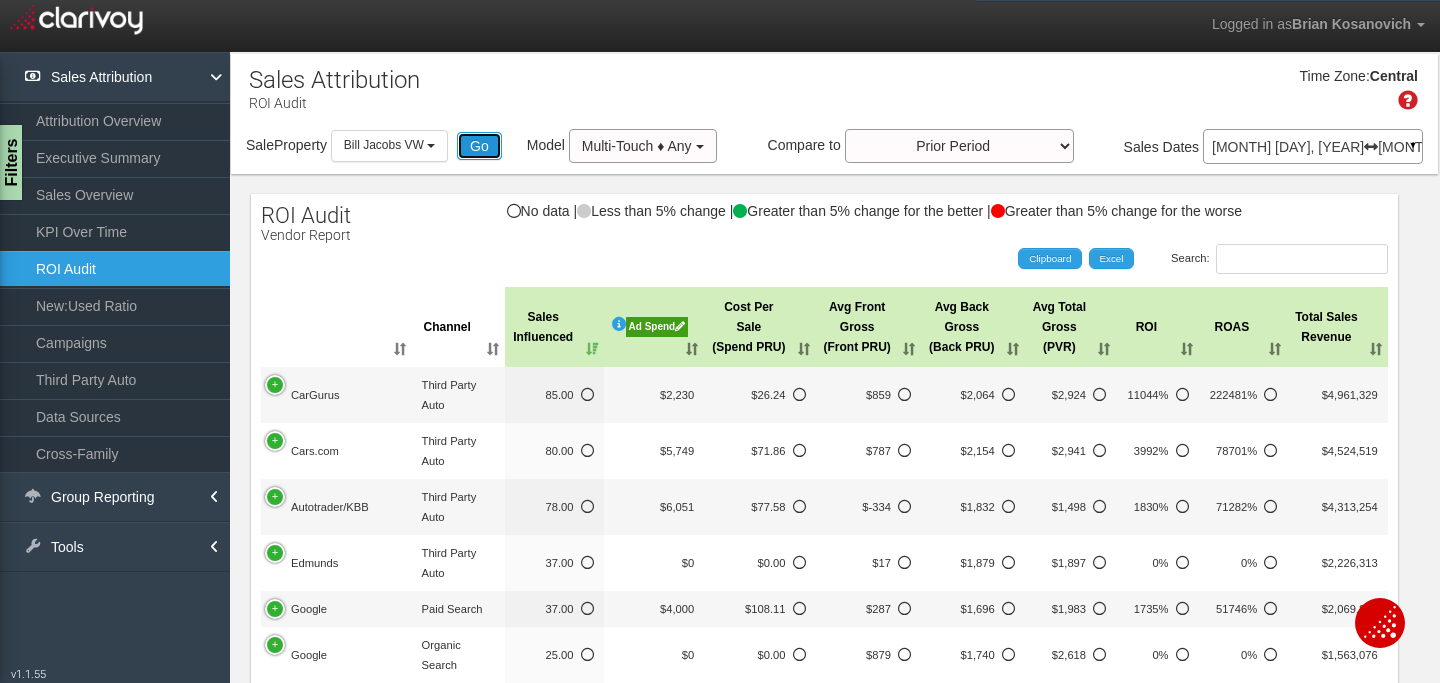 click on "Go" at bounding box center (479, 146) 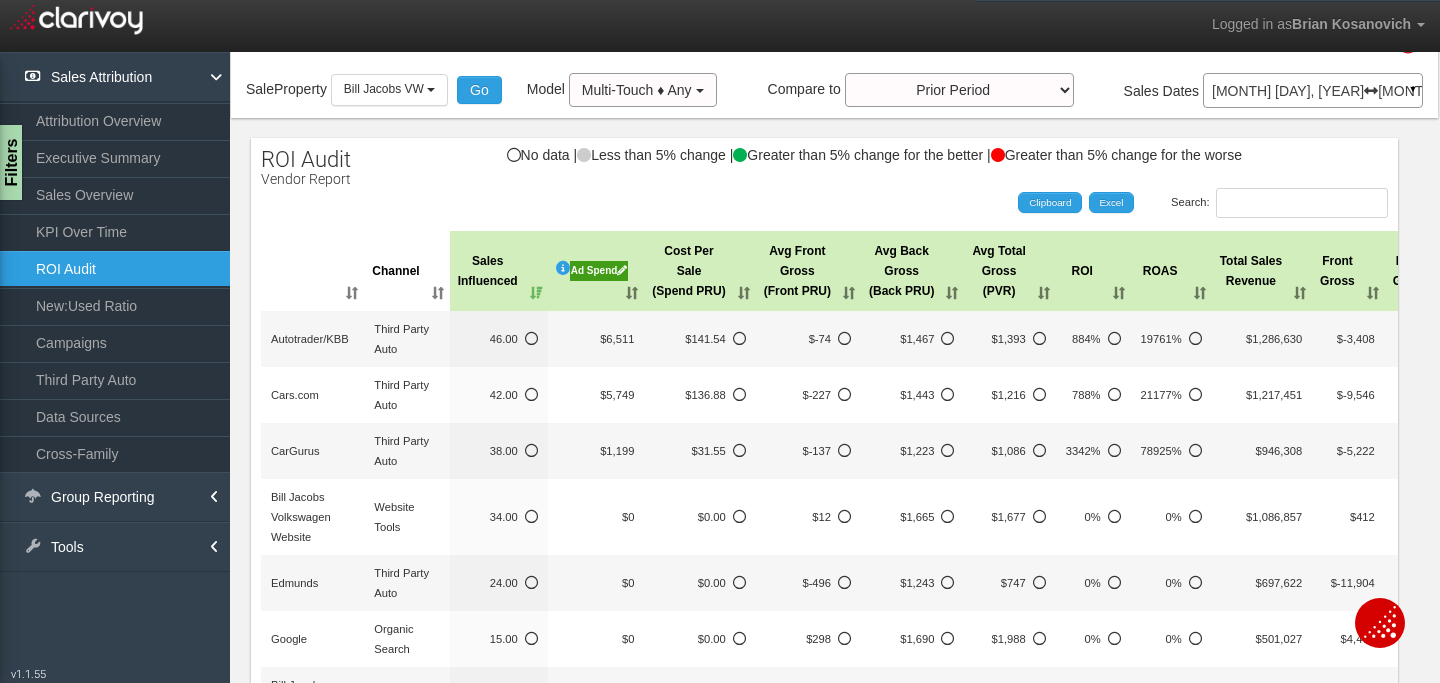scroll, scrollTop: 0, scrollLeft: 0, axis: both 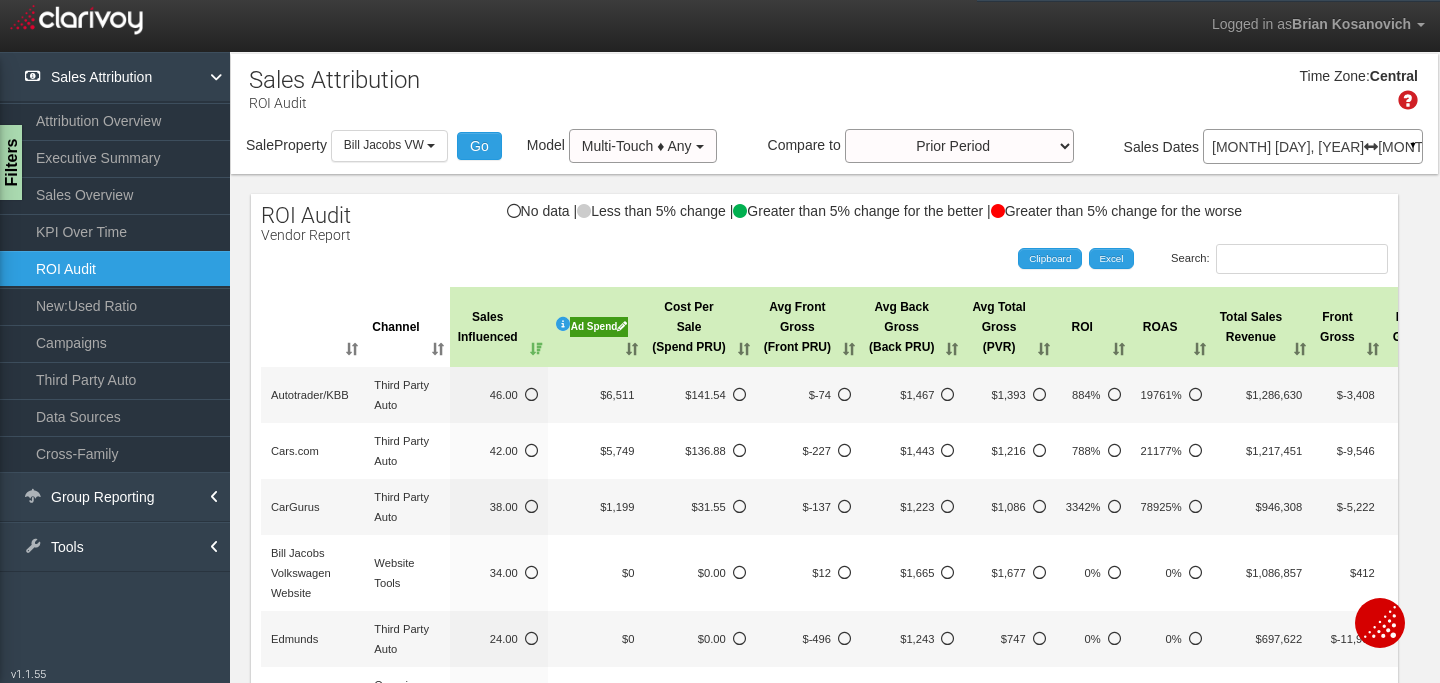 click on "No data |
Less than 5% change |
Greater than 5% change for the better |
Greater than 5% change for the worse" at bounding box center (824, 221) 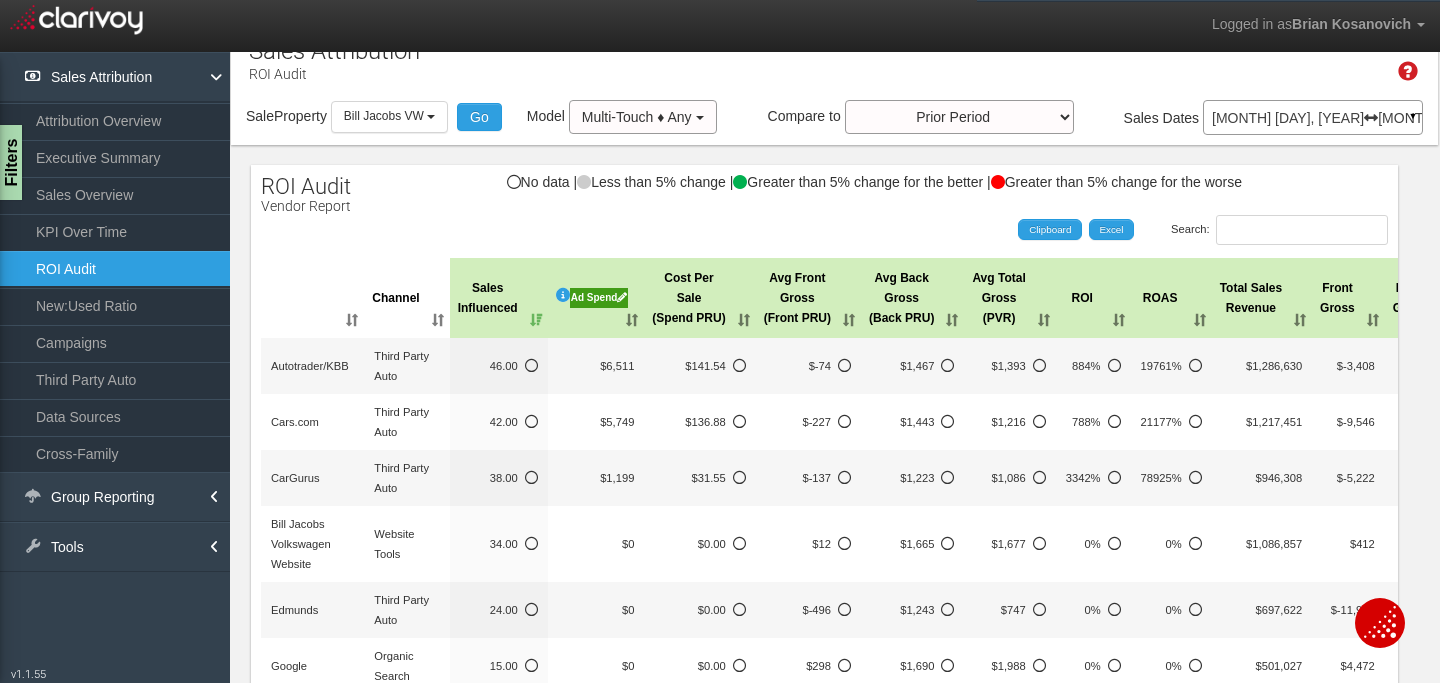 scroll, scrollTop: 0, scrollLeft: 0, axis: both 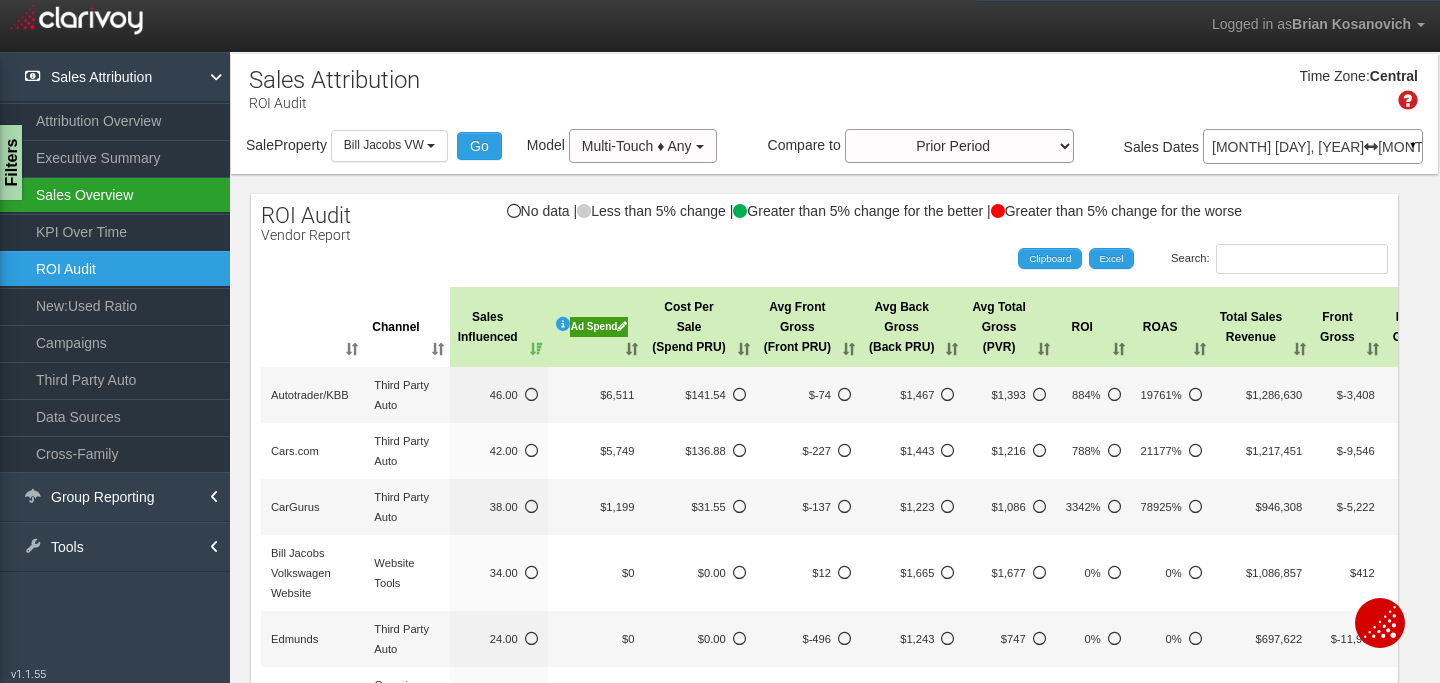 click on "Sales Overview" at bounding box center (115, 195) 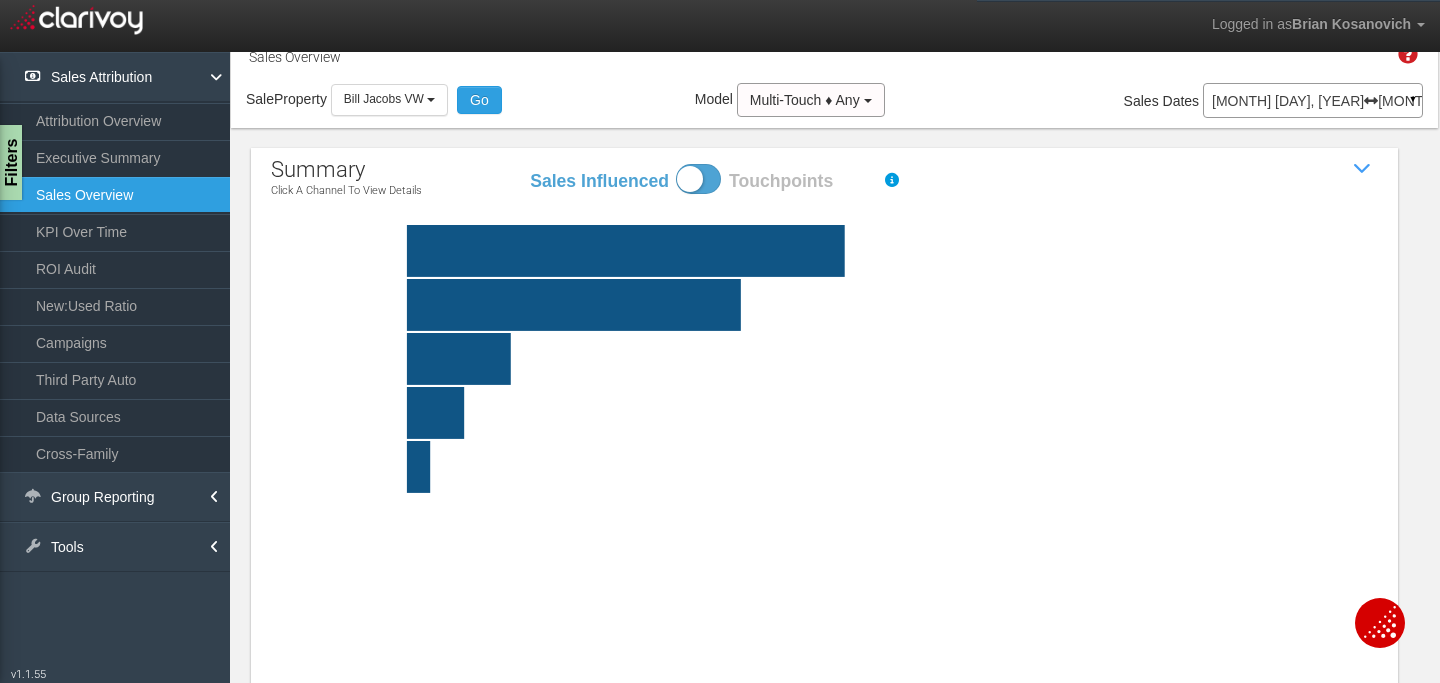 scroll, scrollTop: 0, scrollLeft: 0, axis: both 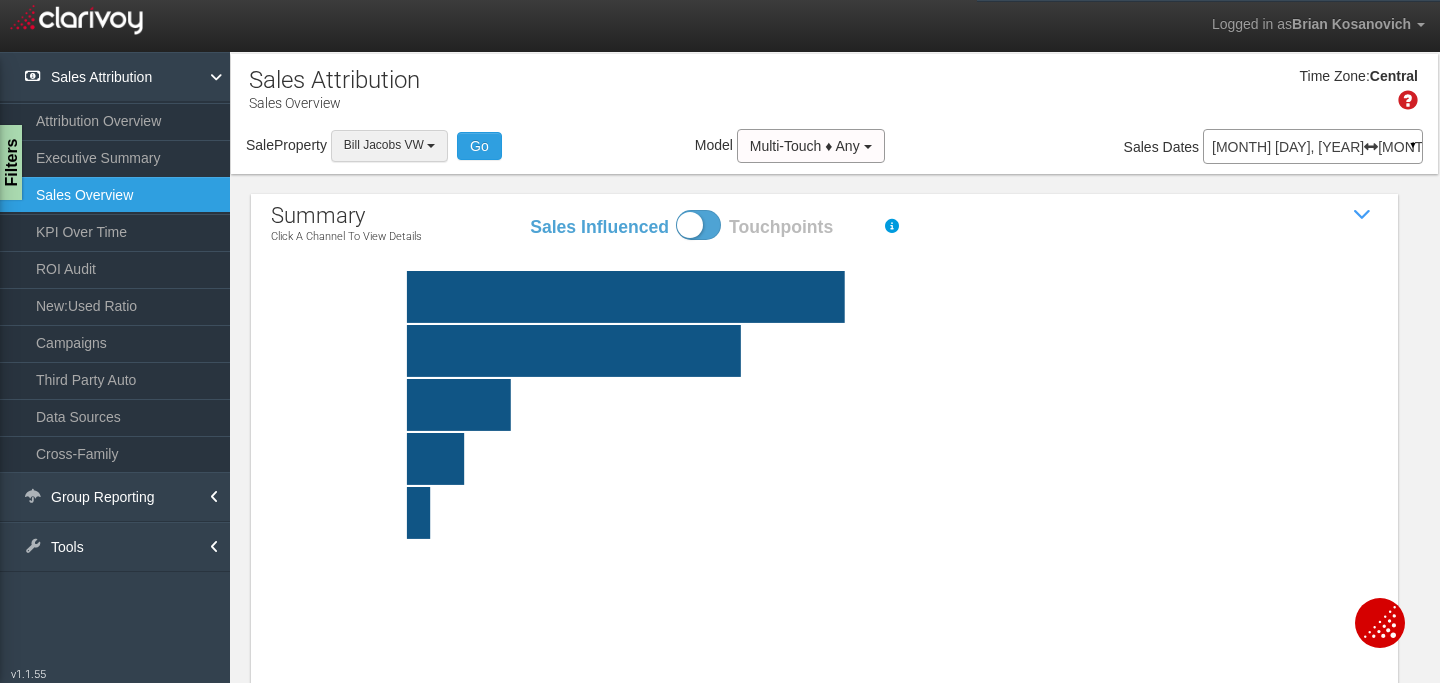 click at bounding box center [431, 146] 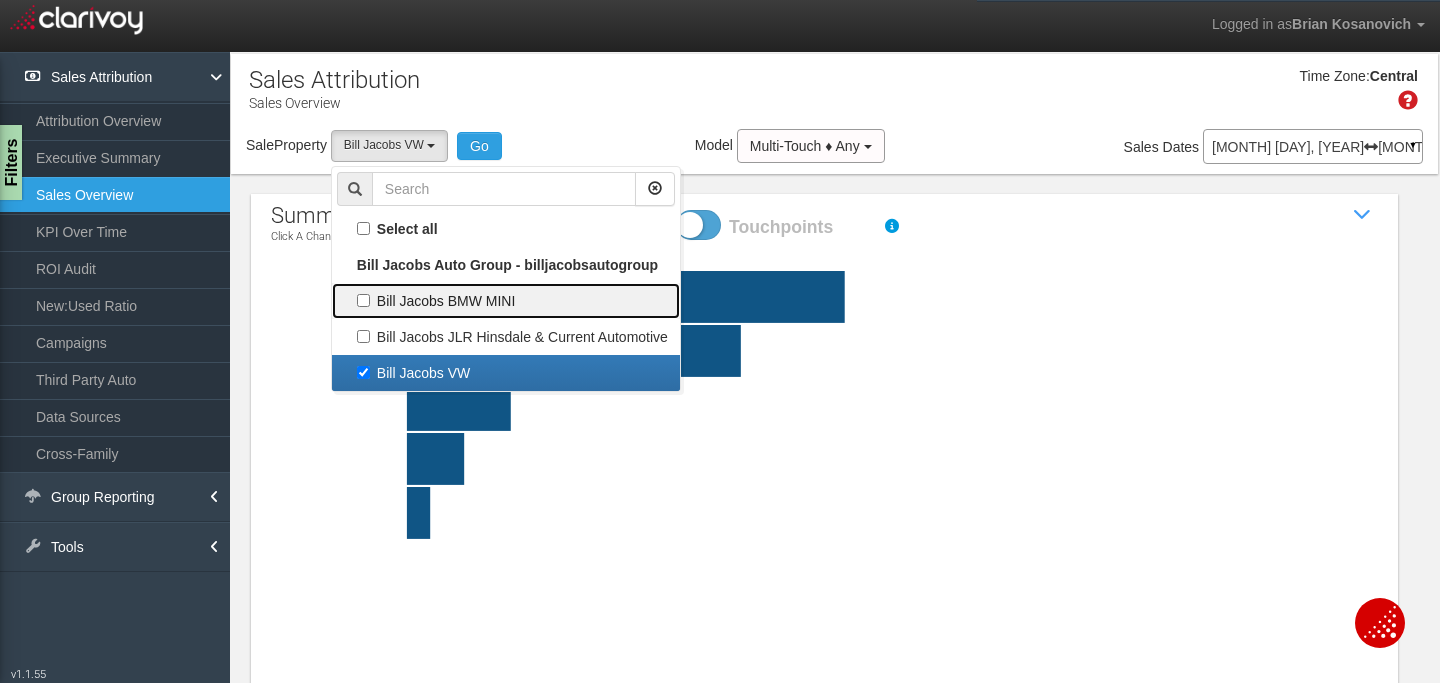 click on "Bill Jacobs BMW MINI" at bounding box center (506, 229) 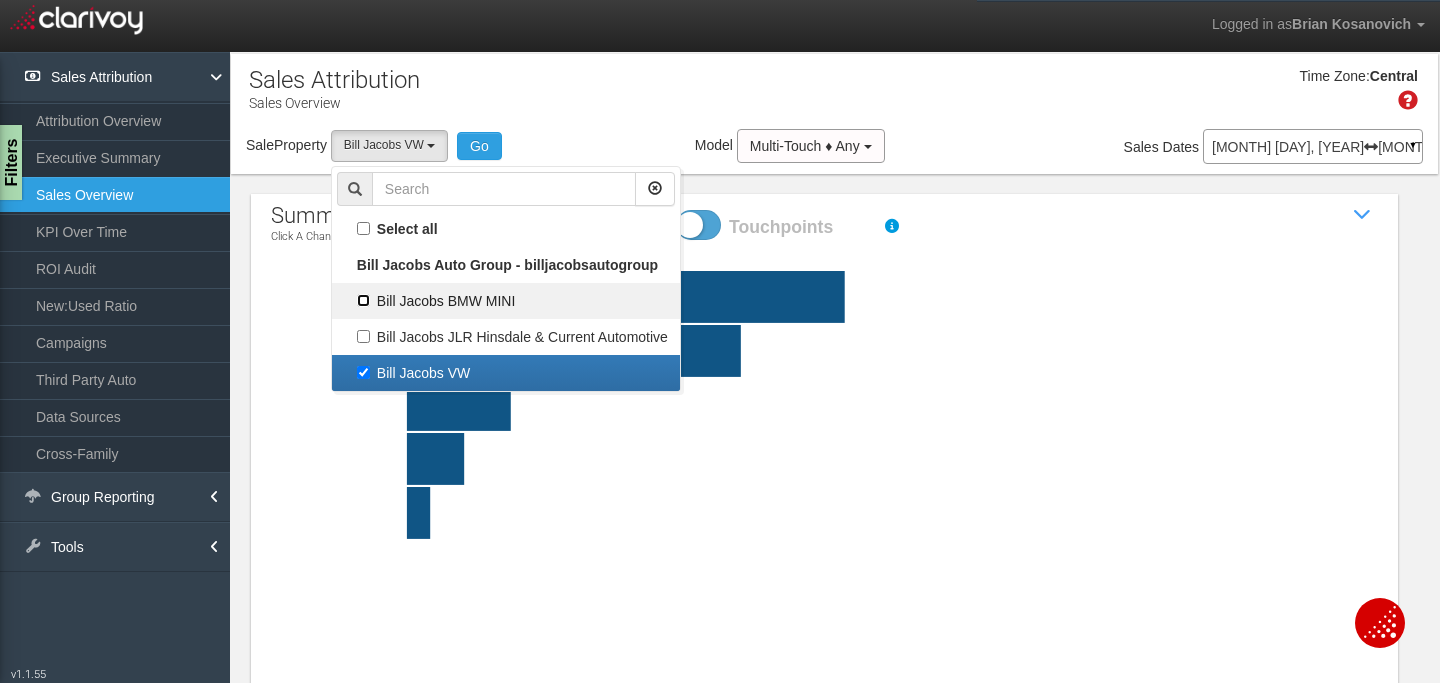 click on "Bill Jacobs BMW MINI" at bounding box center [363, 228] 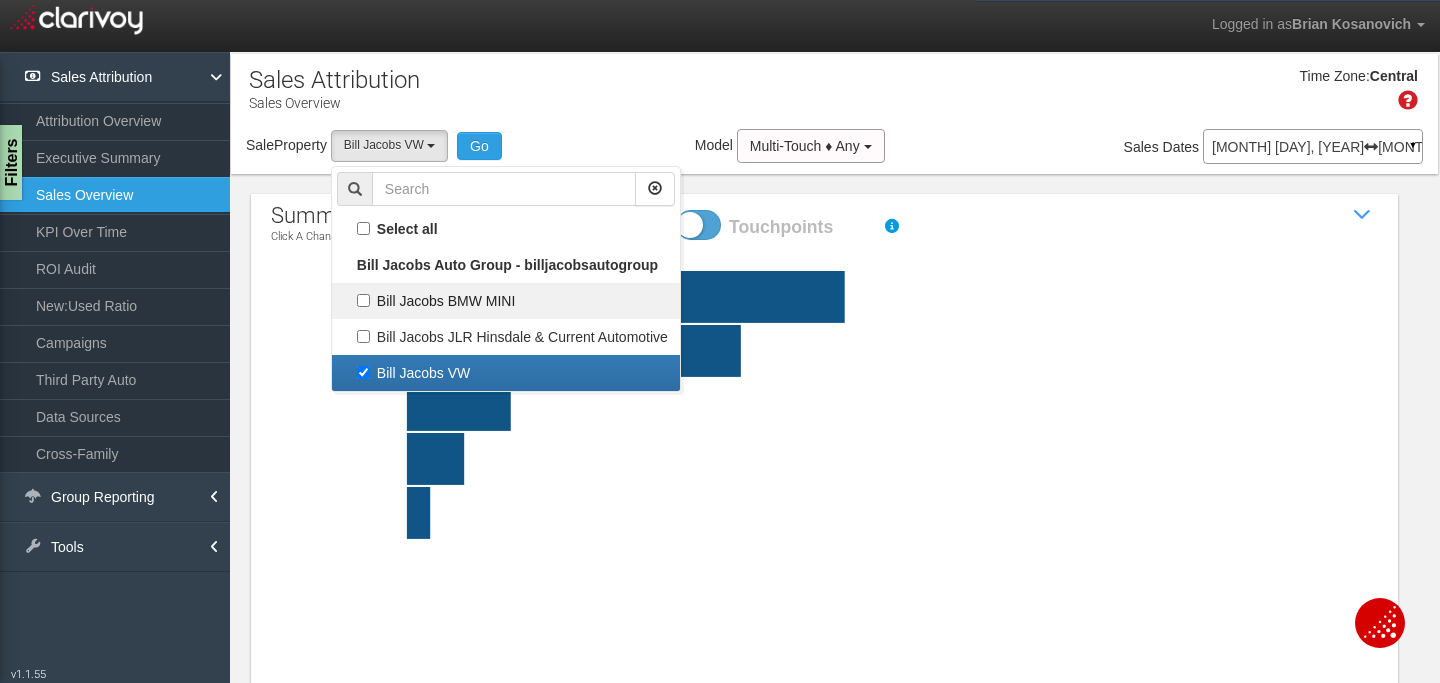 checkbox on "true" 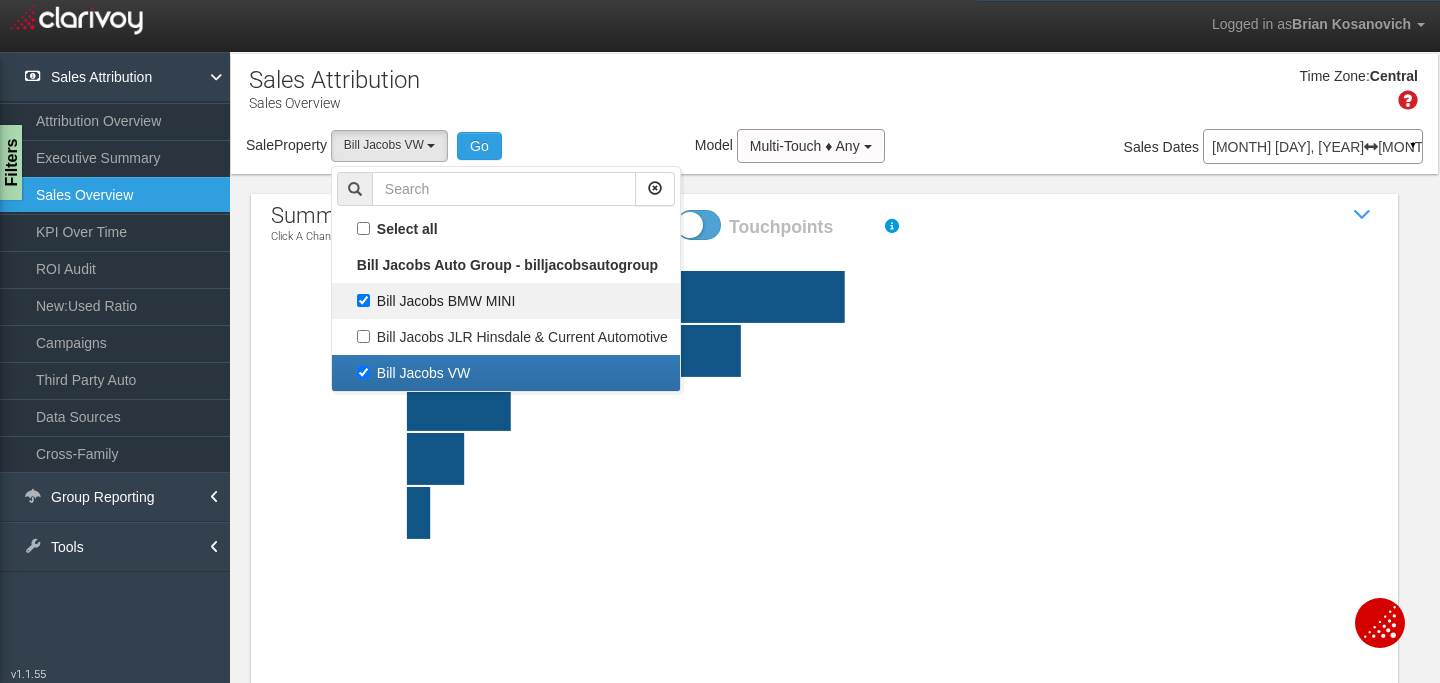 scroll, scrollTop: 54, scrollLeft: 0, axis: vertical 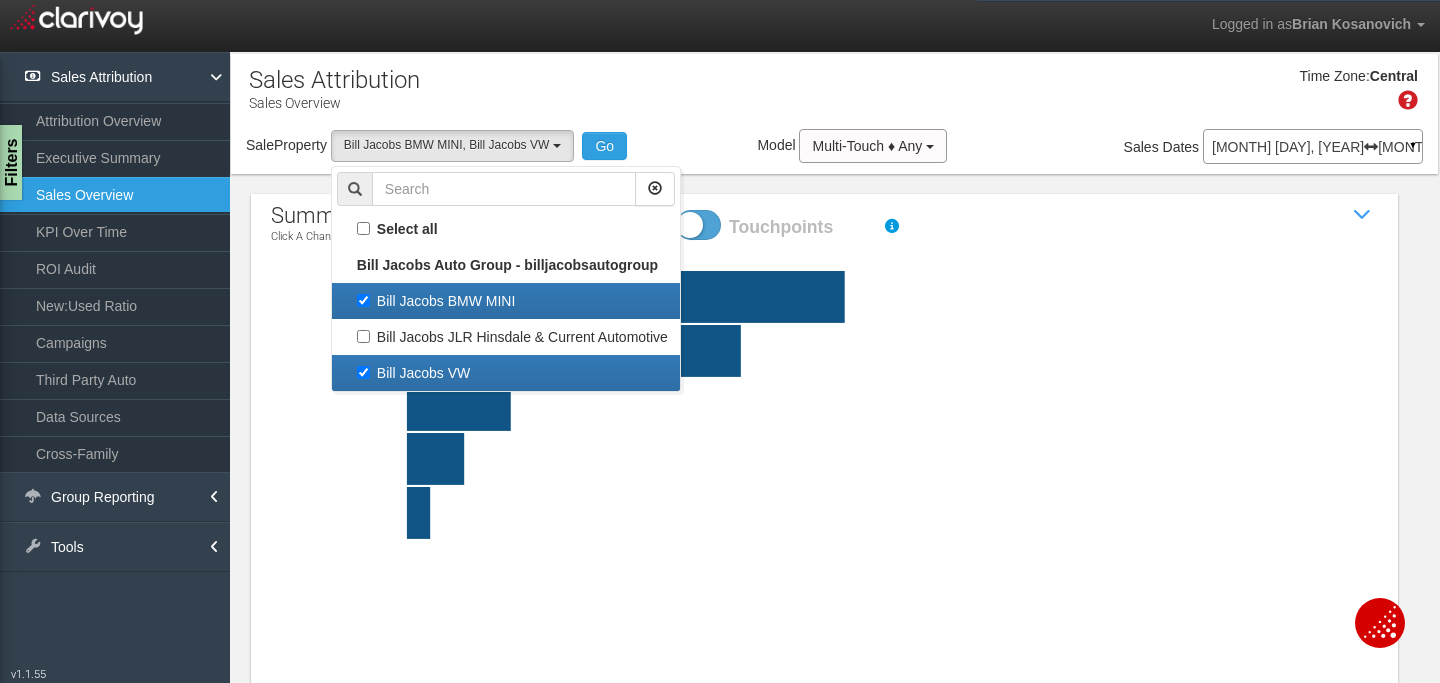click on "Bill Jacobs VW" at bounding box center (506, 301) 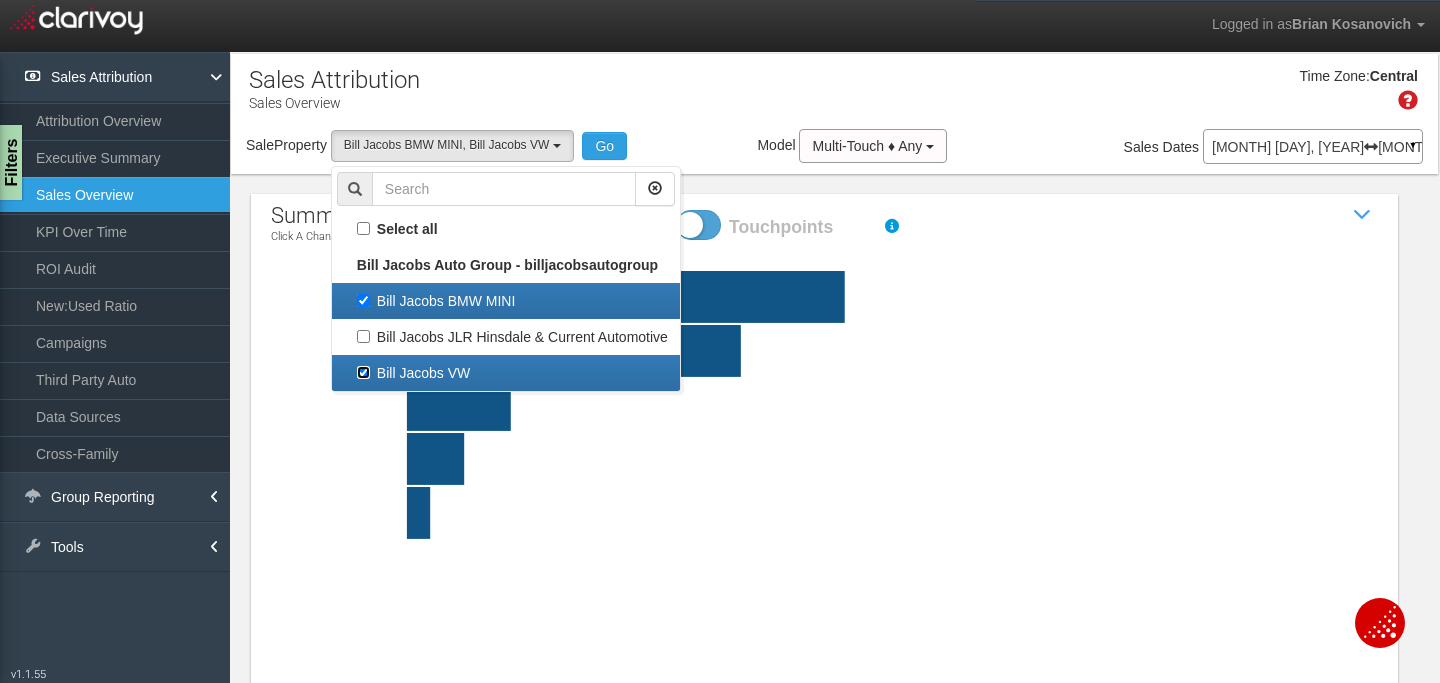 click on "Bill Jacobs VW" at bounding box center [363, 300] 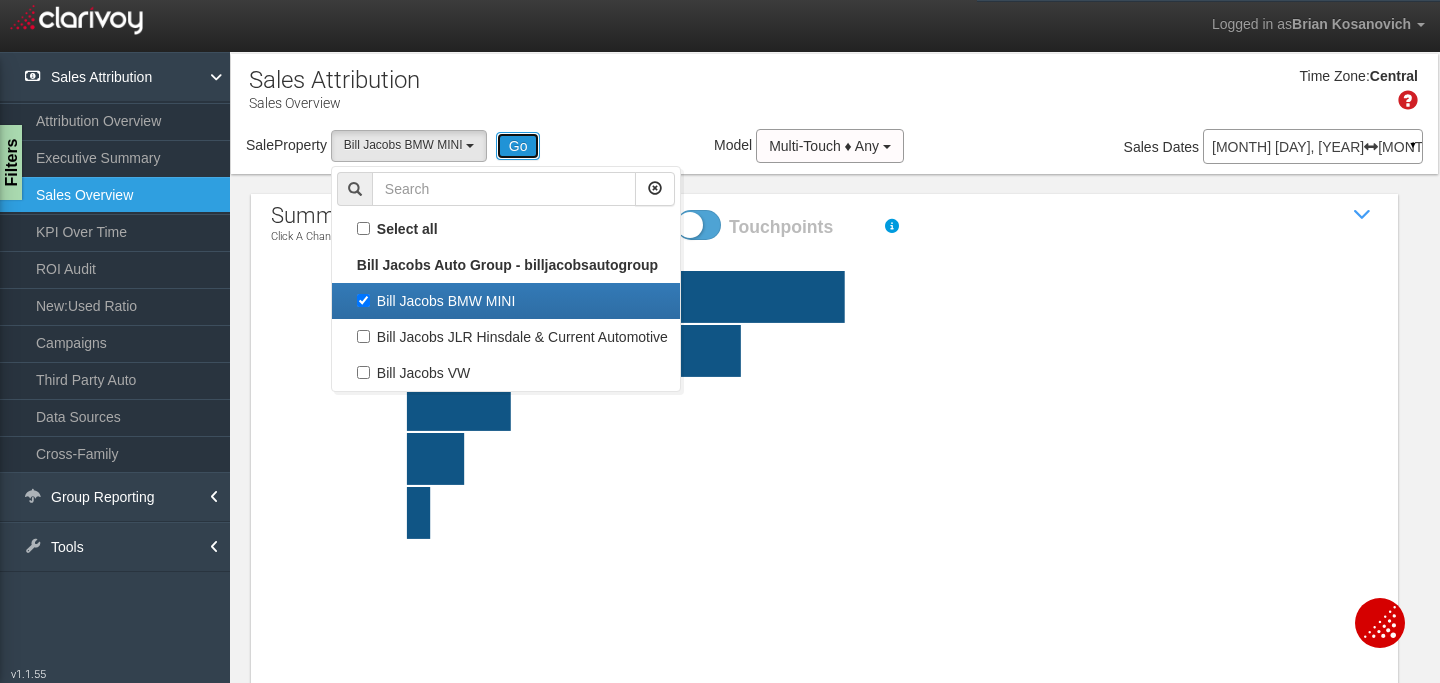 click on "Go" at bounding box center (518, 146) 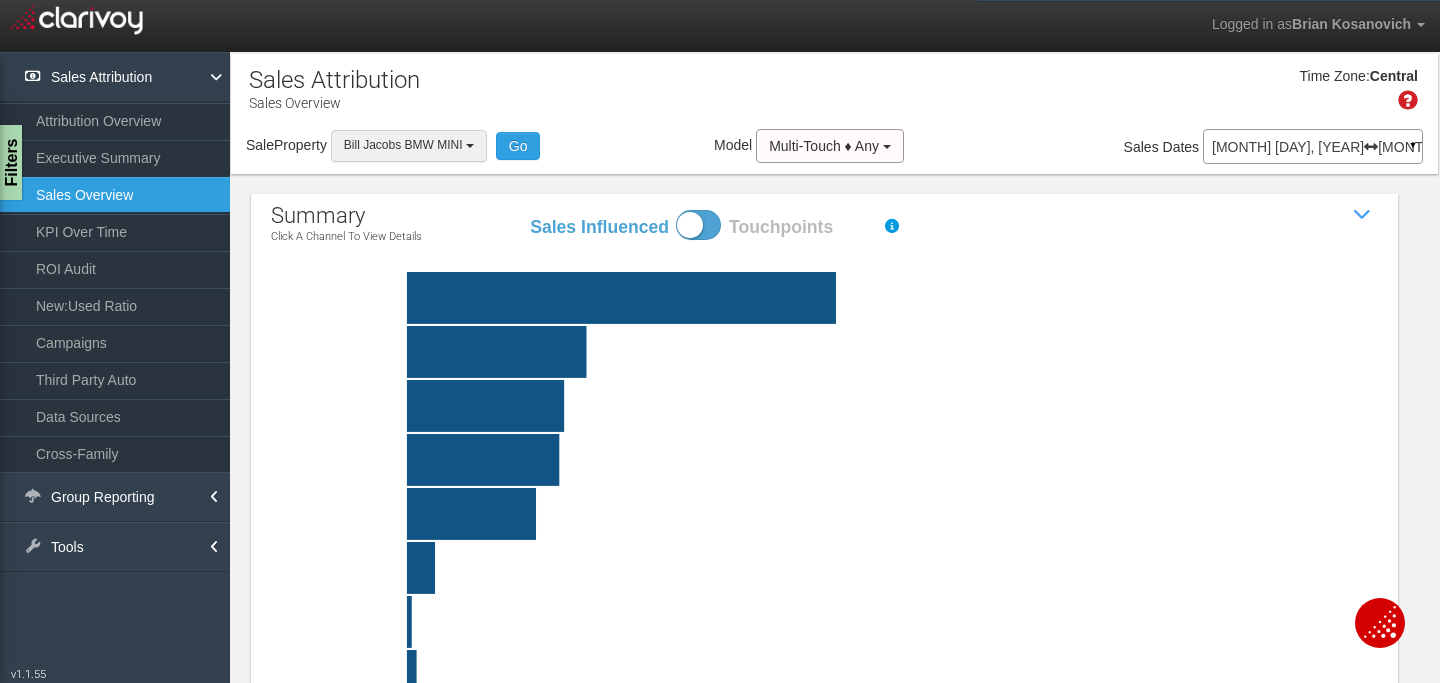 click at bounding box center (470, 146) 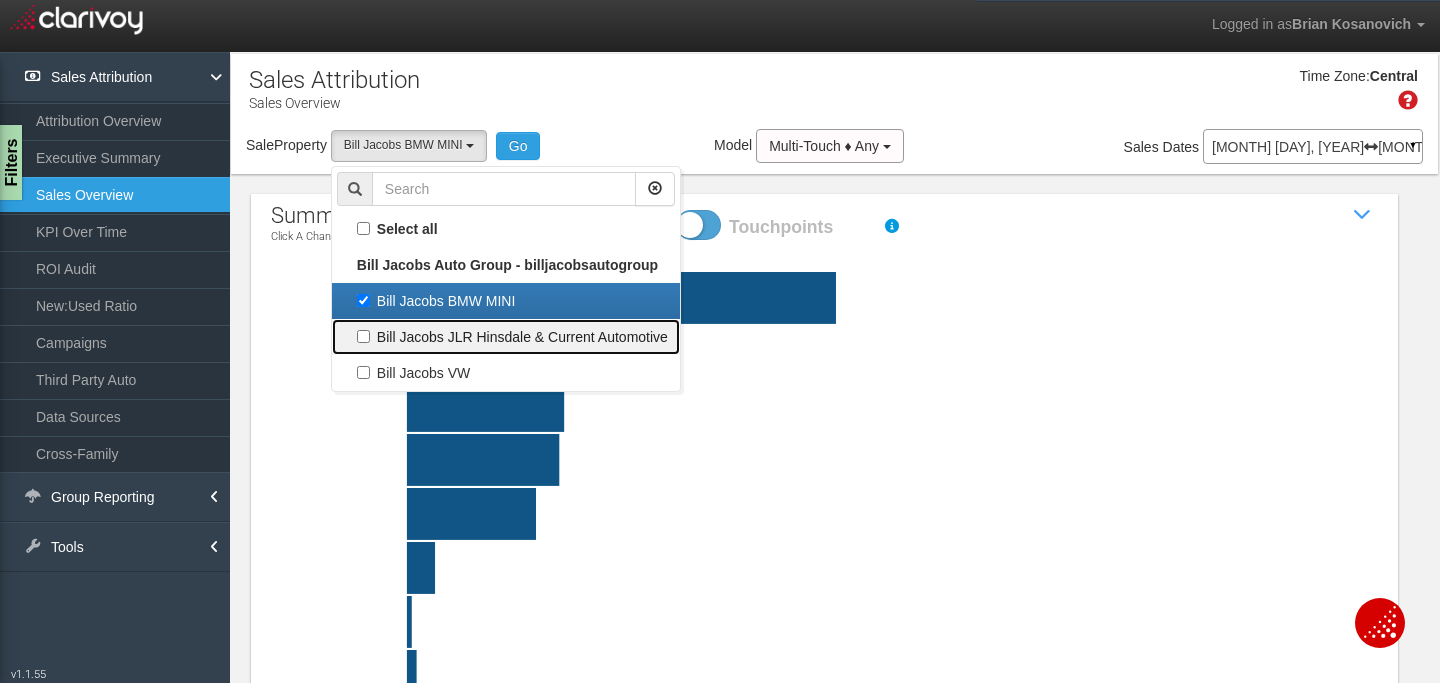 click on "Bill Jacobs JLR Hinsdale & Current Automotive" at bounding box center (506, 229) 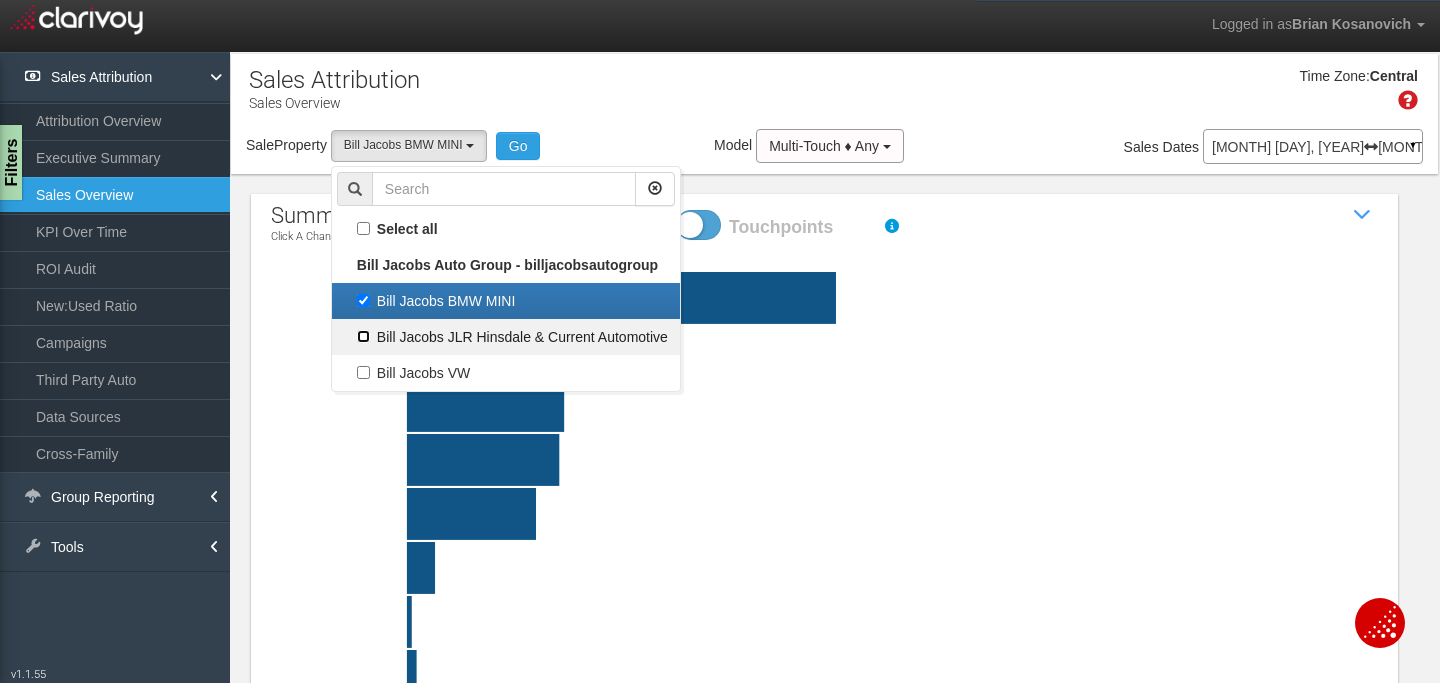 click on "Bill Jacobs JLR Hinsdale & Current Automotive" at bounding box center (363, 228) 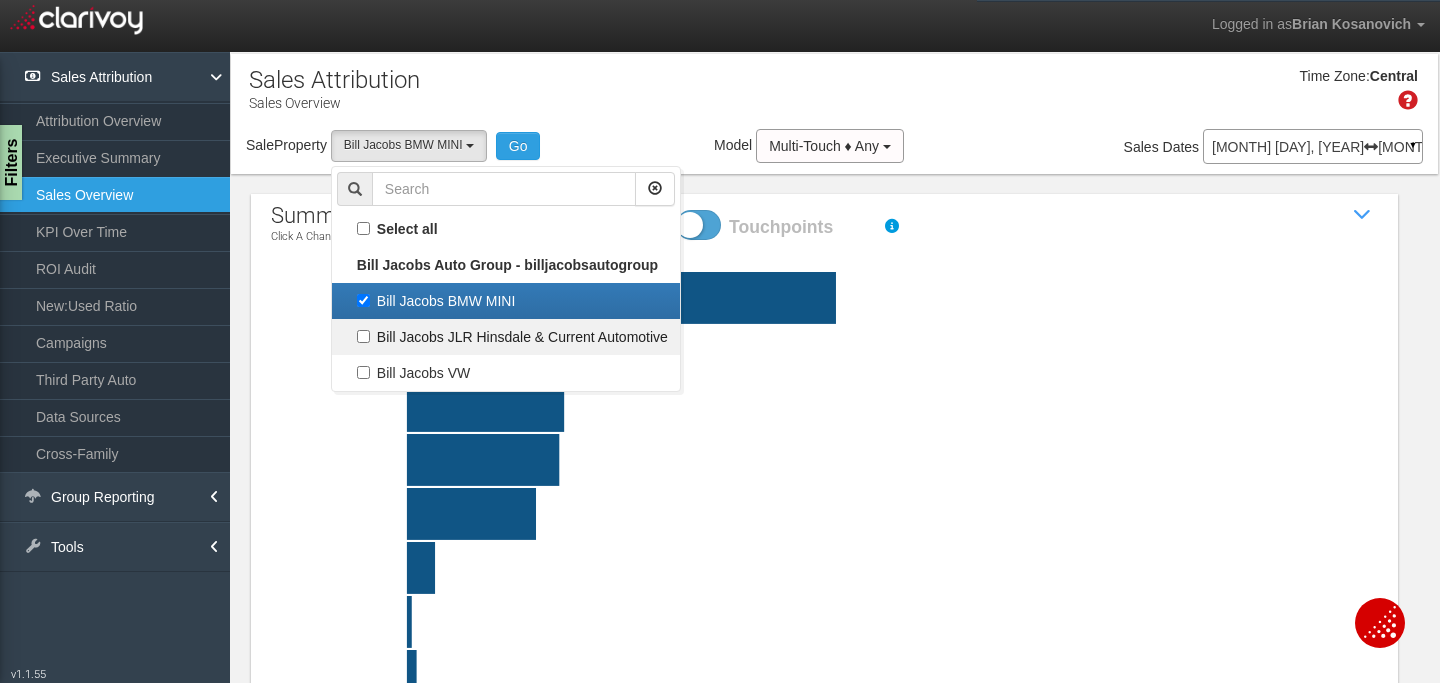 checkbox on "true" 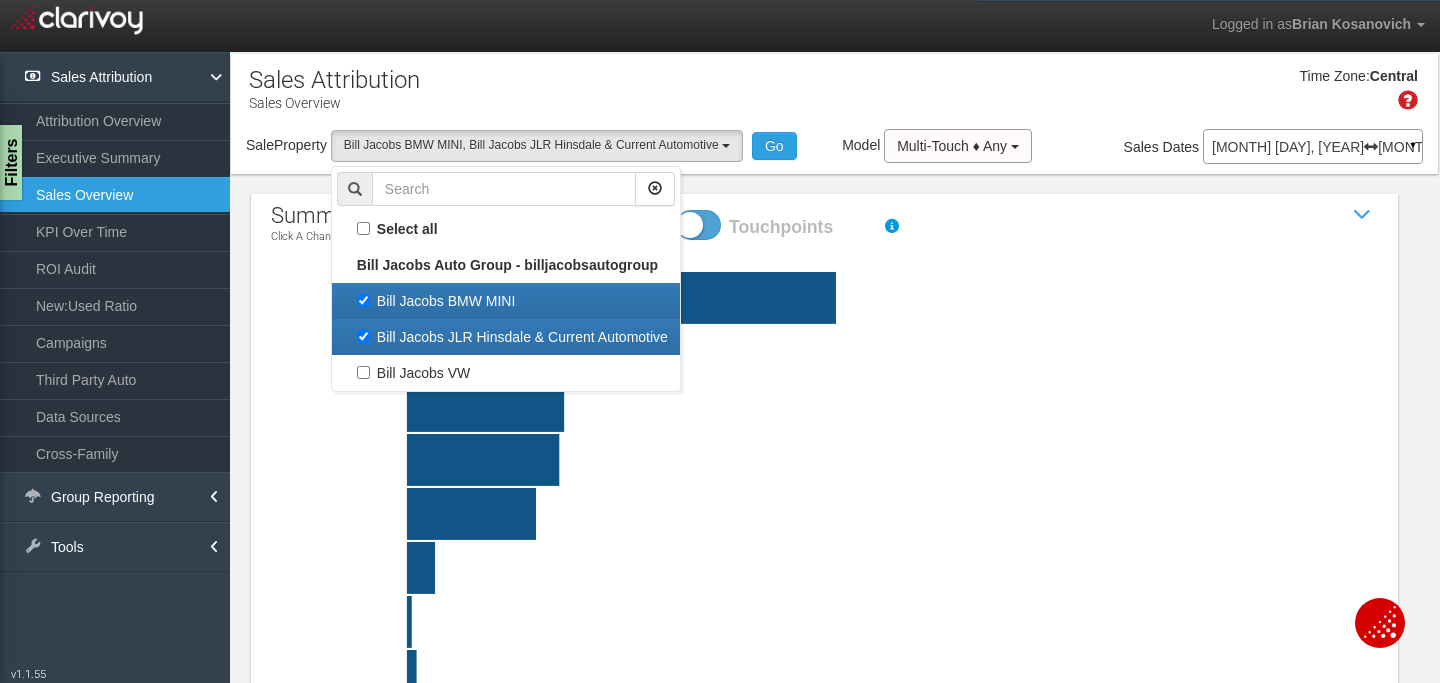scroll, scrollTop: 18, scrollLeft: 0, axis: vertical 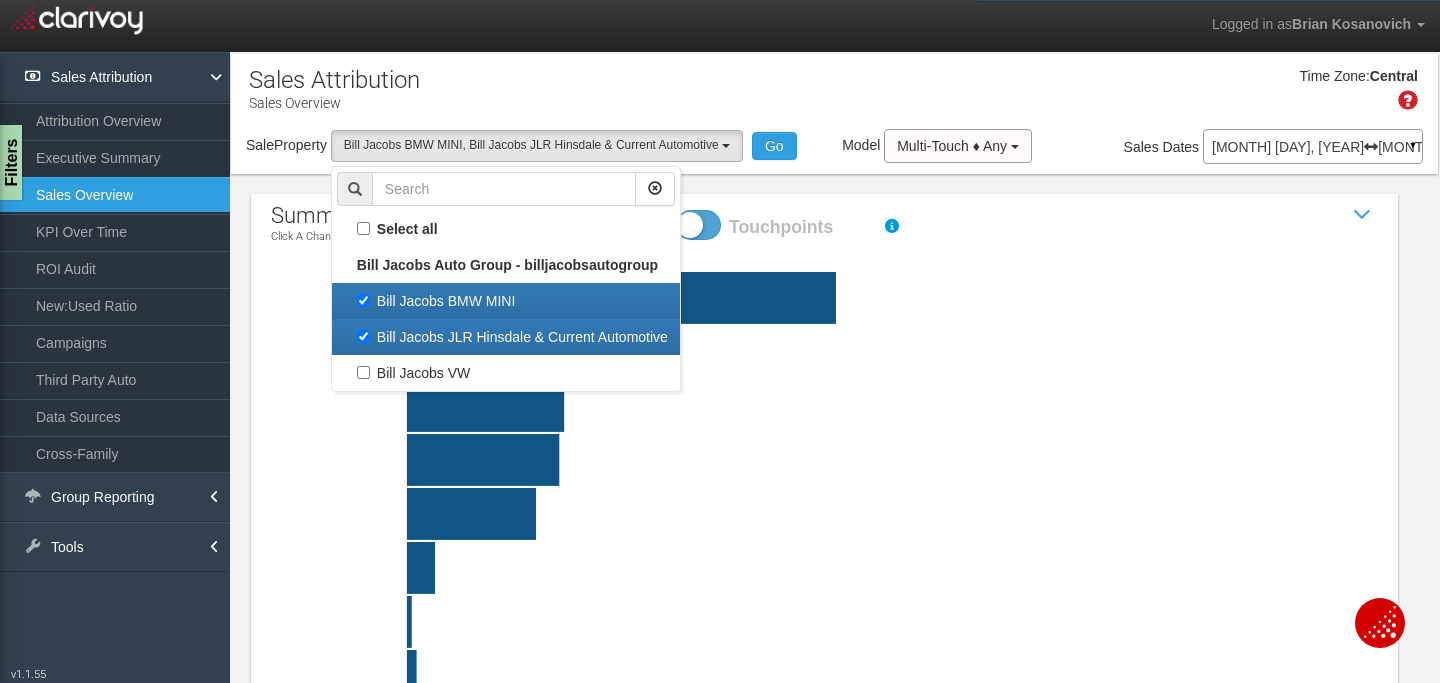 click on "Bill Jacobs BMW MINI" at bounding box center (506, 301) 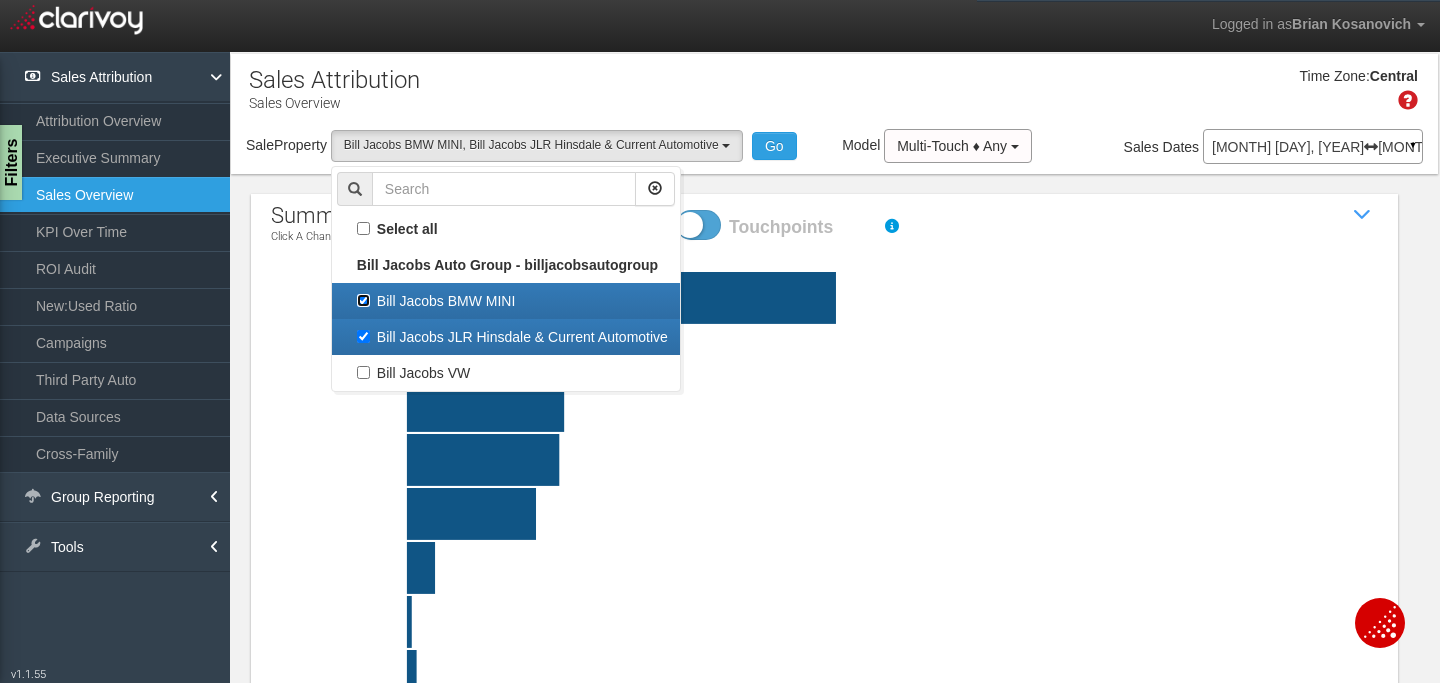 click on "Bill Jacobs BMW MINI" at bounding box center [363, 300] 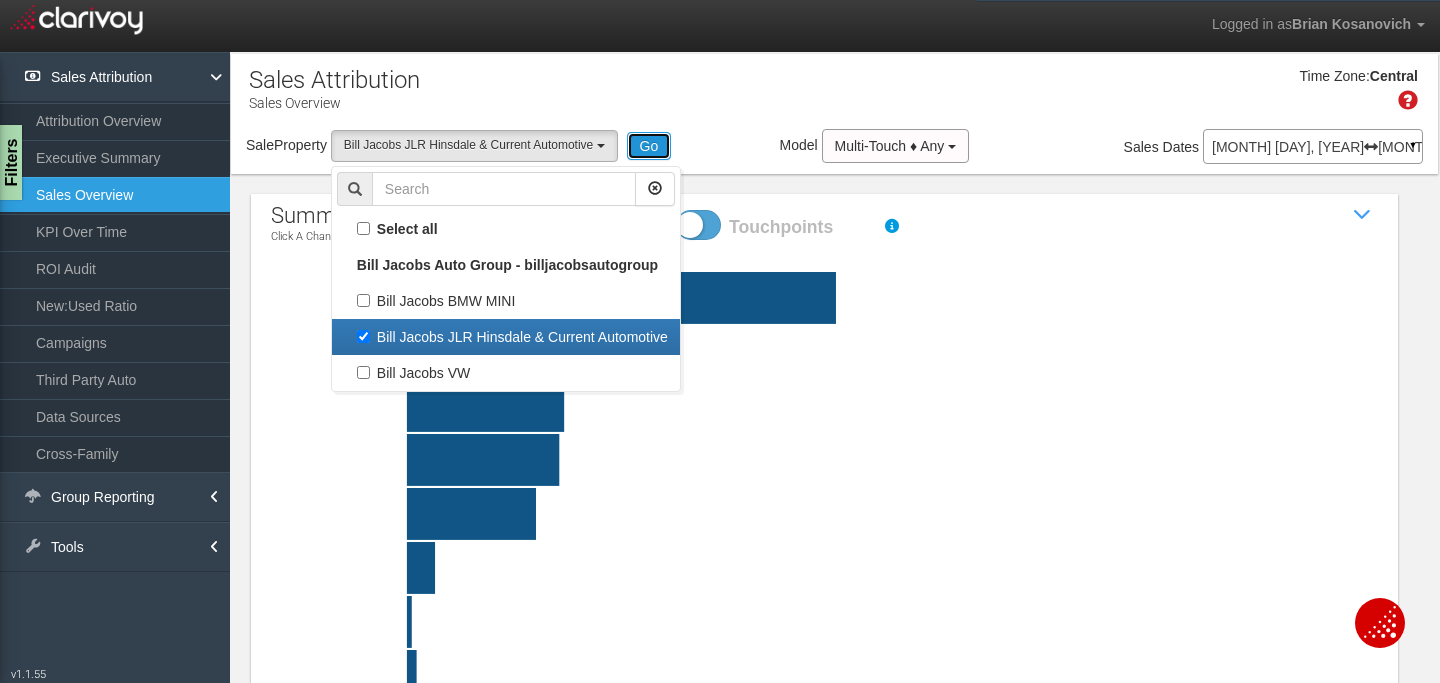 click on "Go" at bounding box center [649, 146] 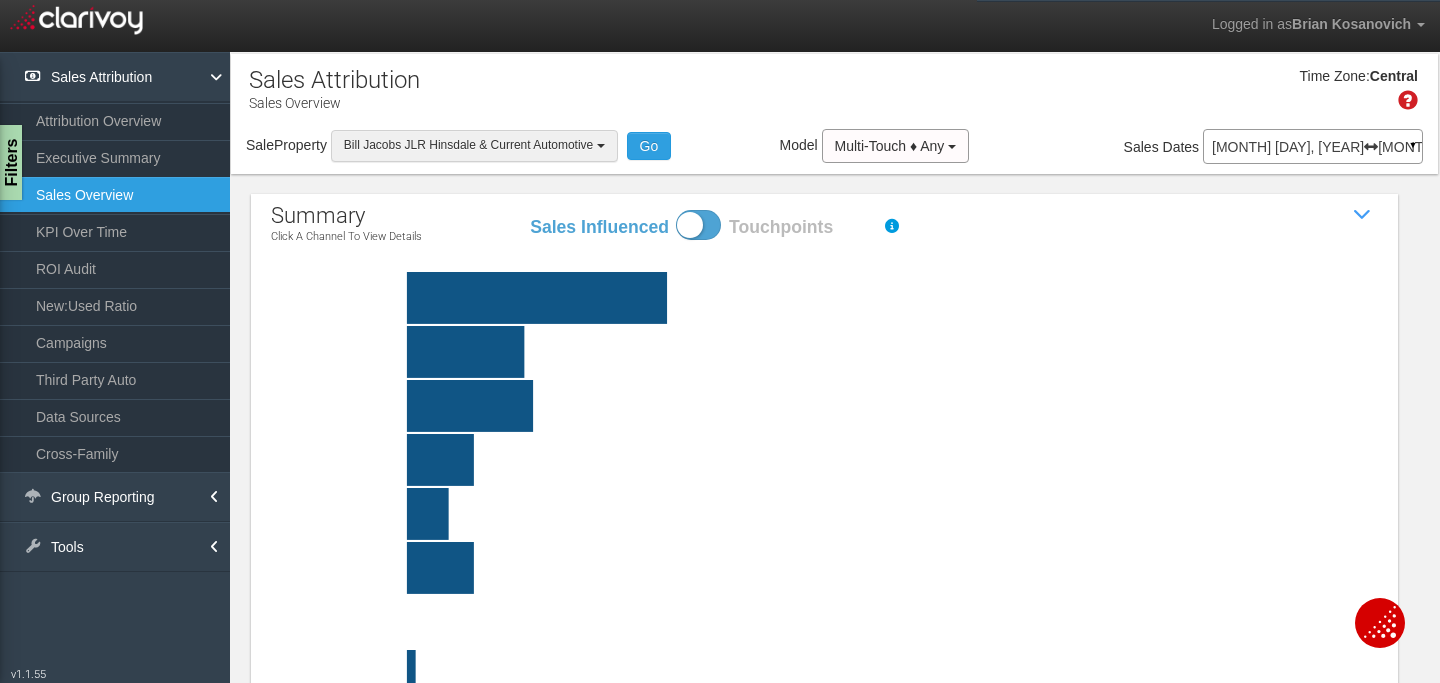 click on "Bill Jacobs JLR Hinsdale & Current Automotive" at bounding box center (474, 145) 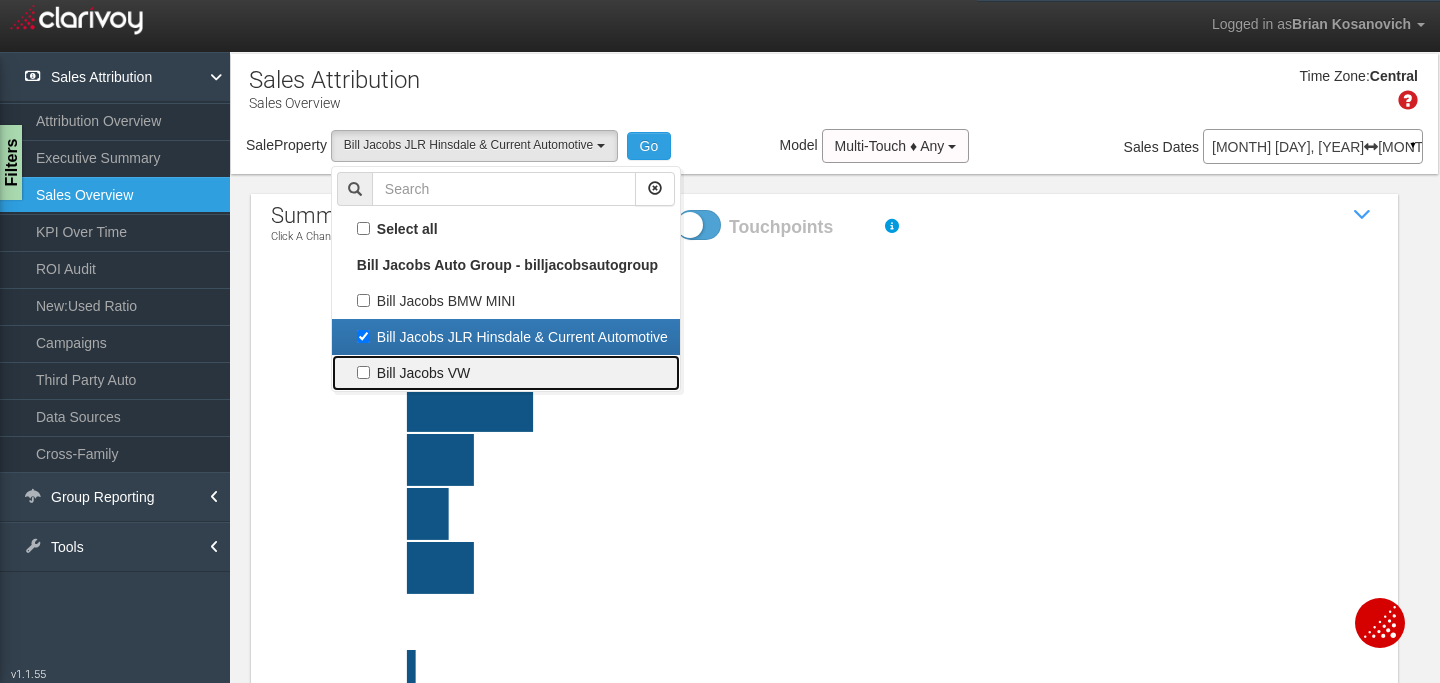 click on "Bill Jacobs VW" at bounding box center (506, 229) 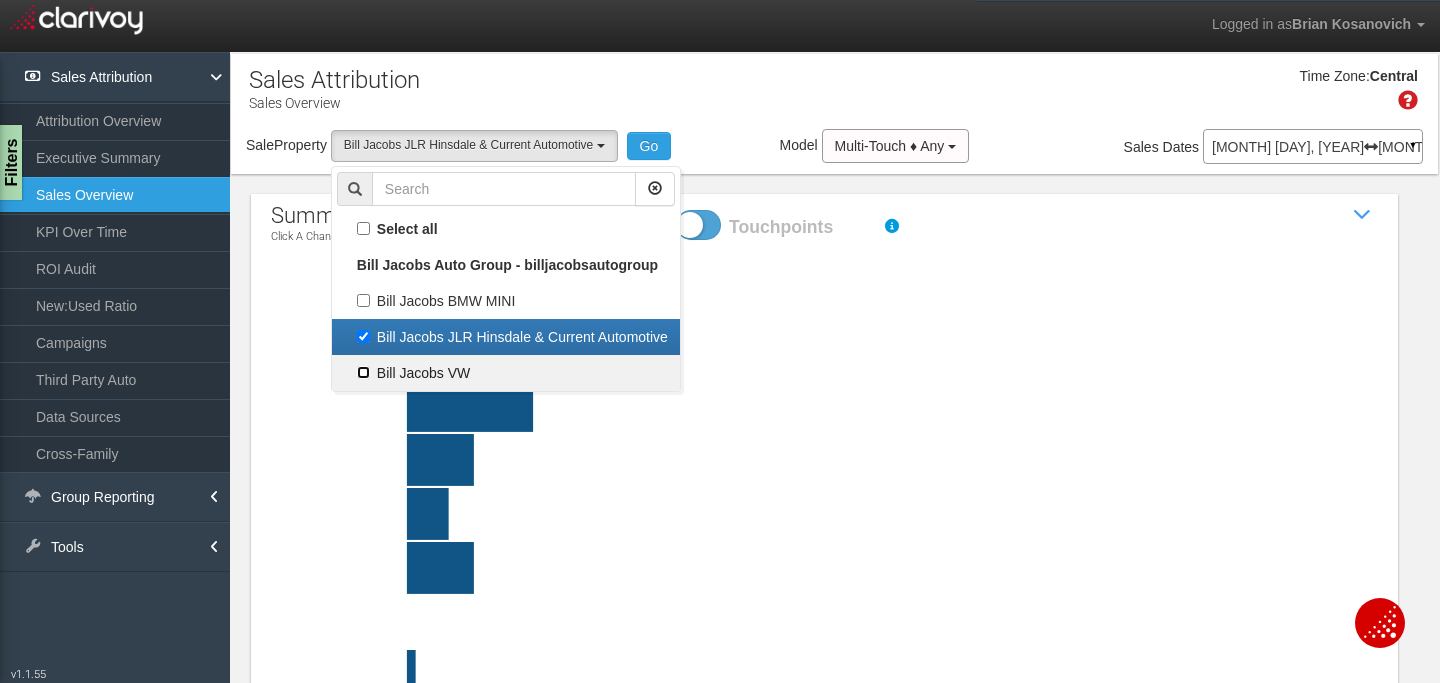 click on "Bill Jacobs VW" at bounding box center [363, 228] 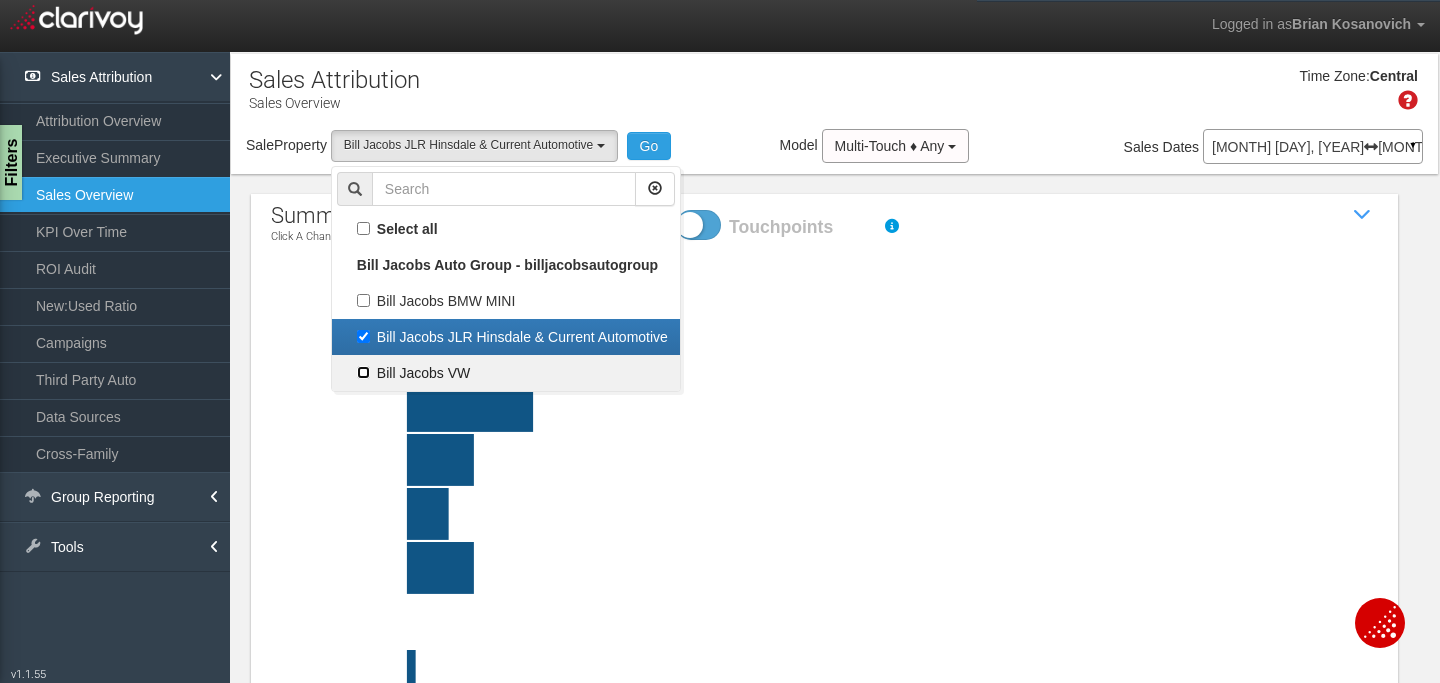 checkbox on "true" 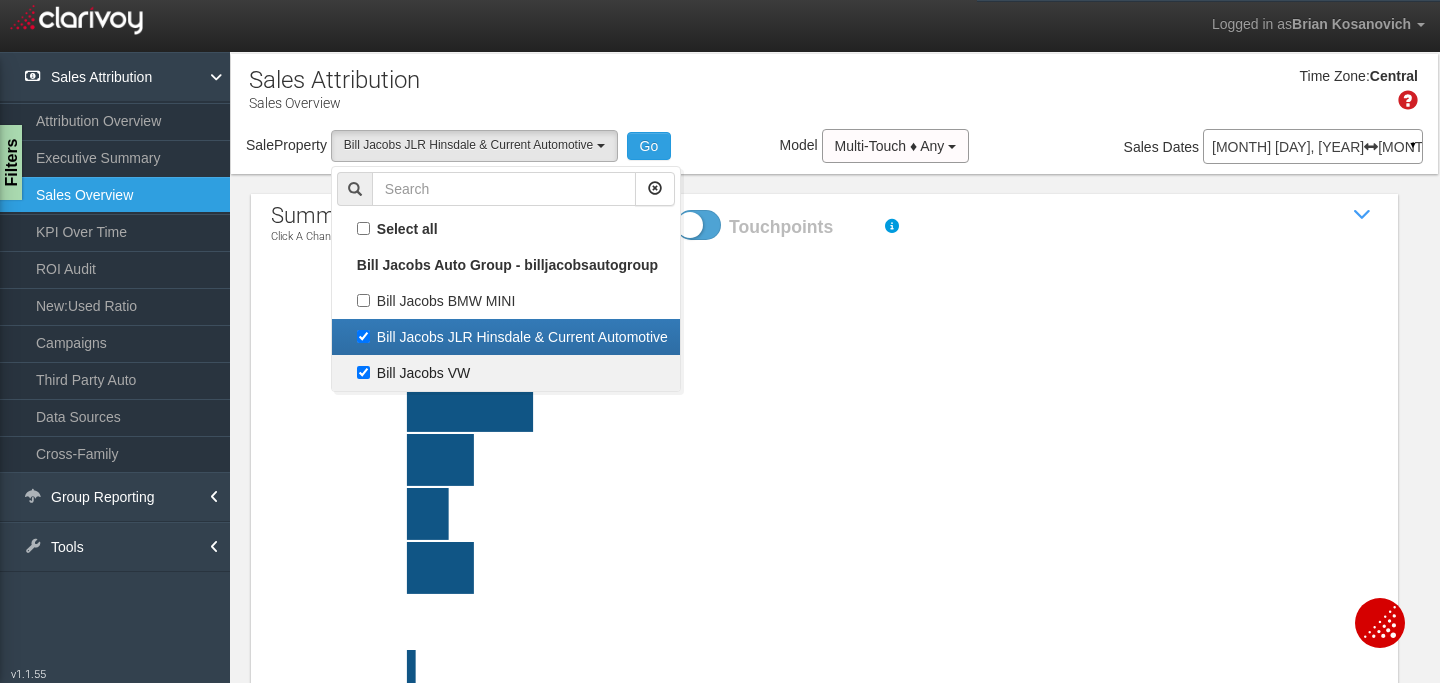 scroll, scrollTop: 36, scrollLeft: 0, axis: vertical 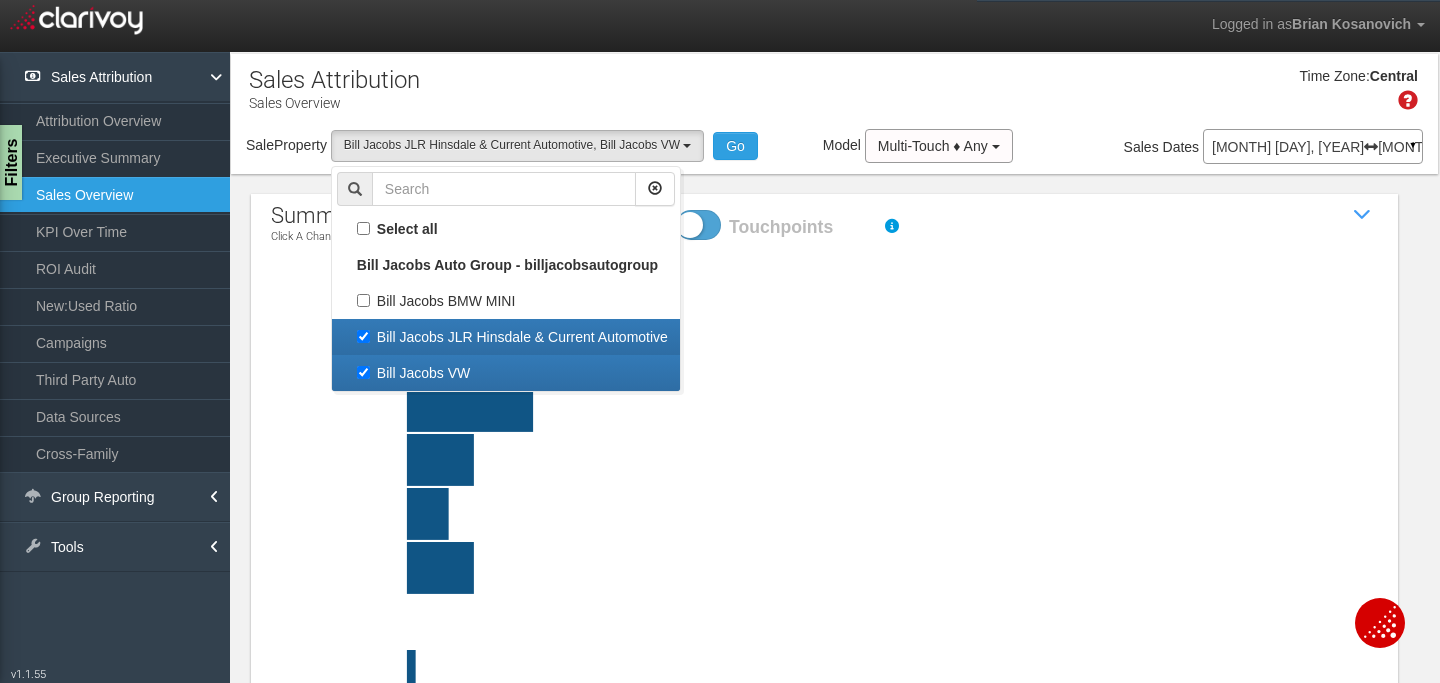 click on "Bill Jacobs JLR Hinsdale & Current Automotive" at bounding box center (506, 337) 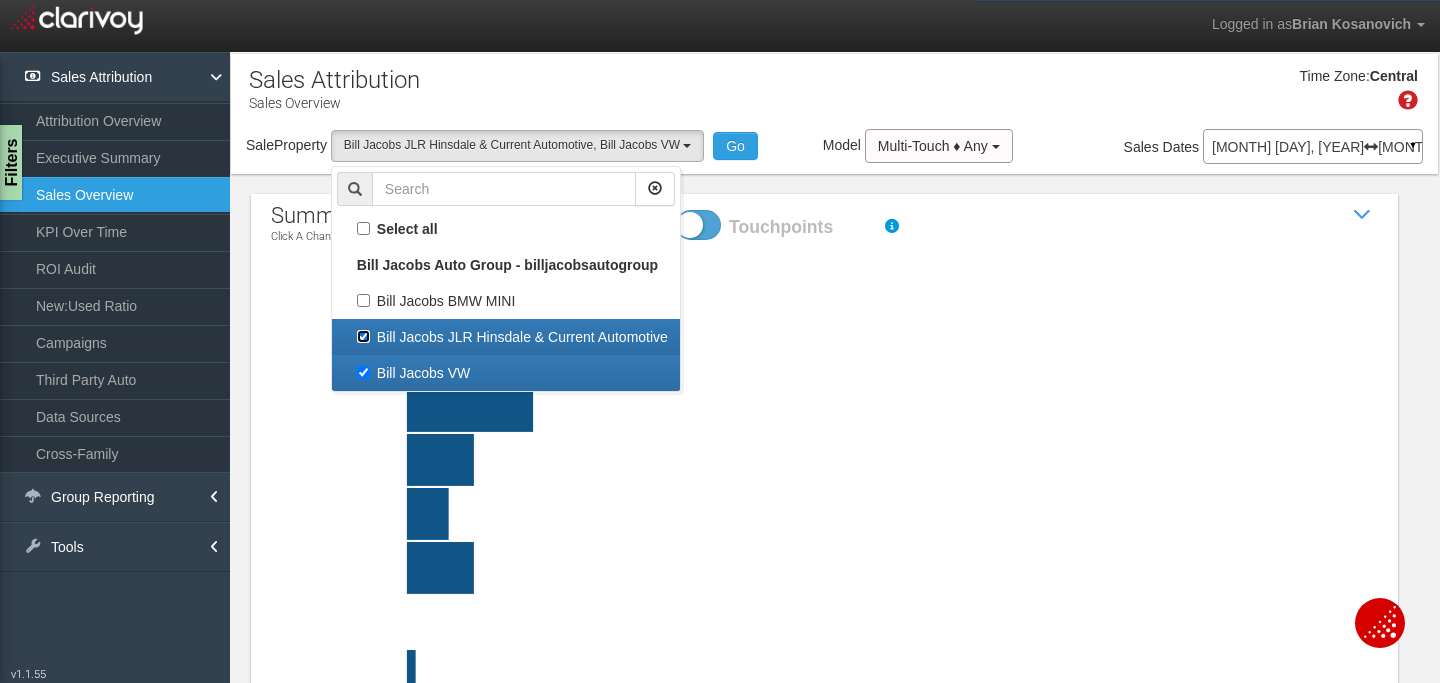 click on "Bill Jacobs JLR Hinsdale & Current Automotive" at bounding box center [363, 336] 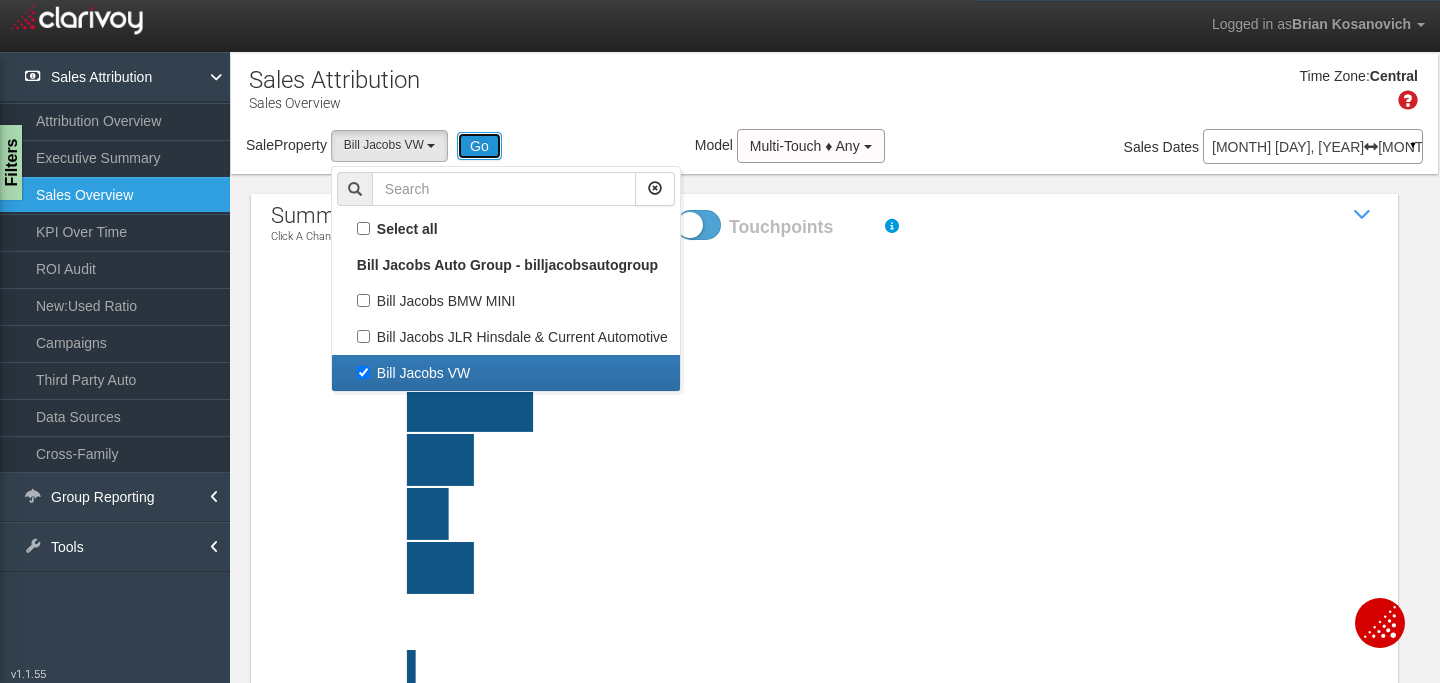 click on "Go" at bounding box center [479, 146] 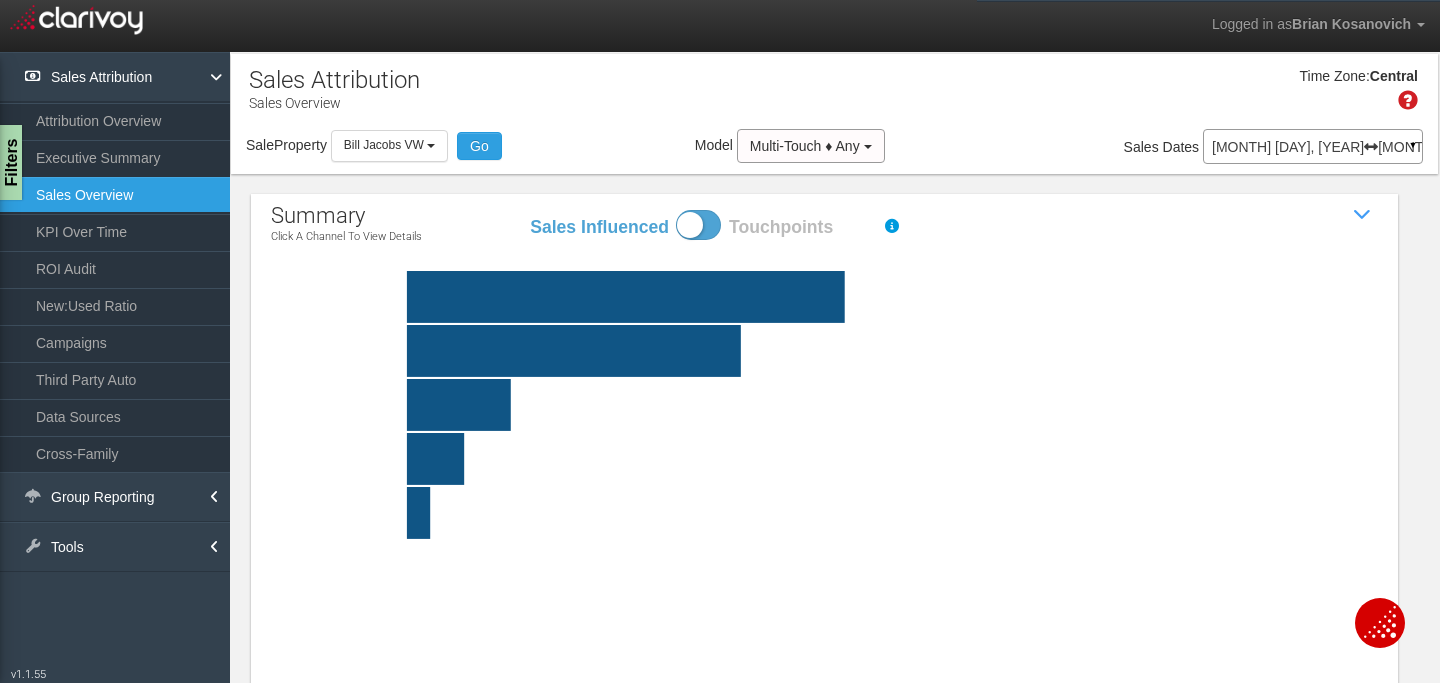 click on "[MONTH] [DAY], [YEAR]   [MONTH] [DAY], [YEAR]" at bounding box center (1313, 147) 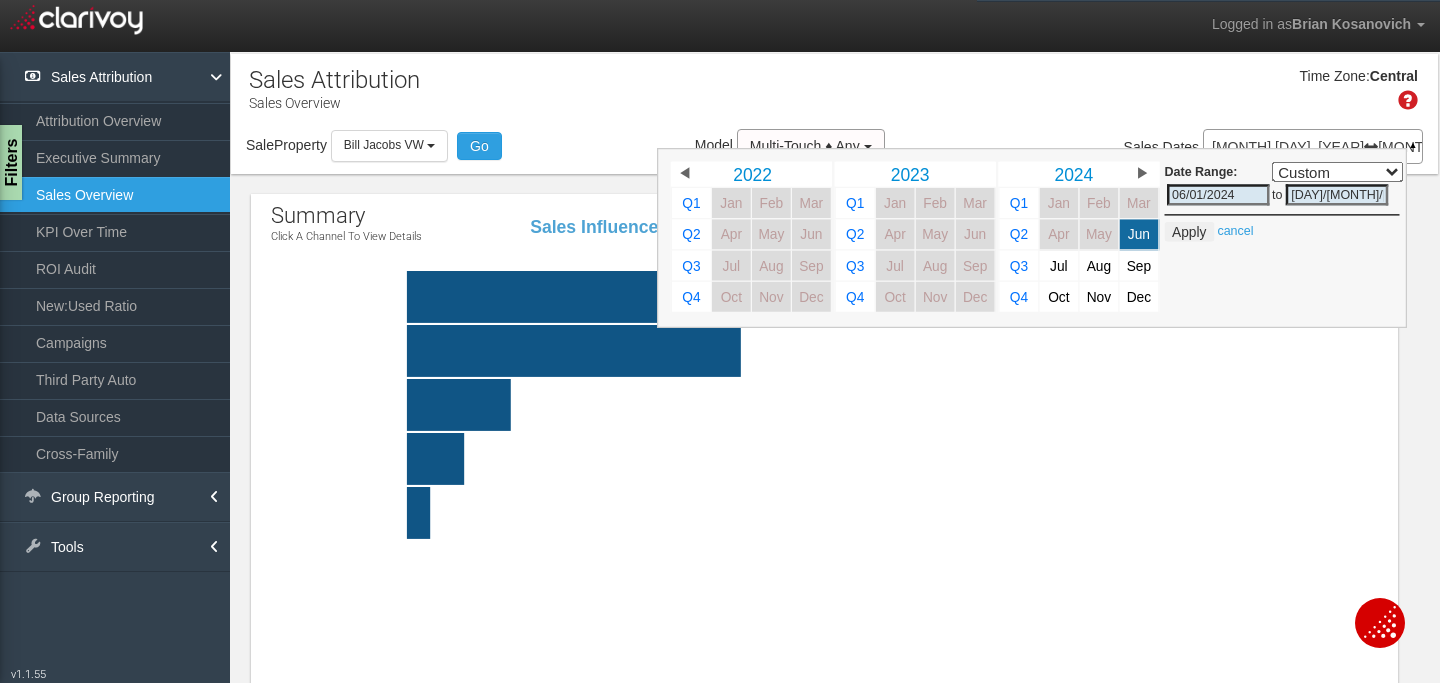 click on "▶" at bounding box center [1142, 174] 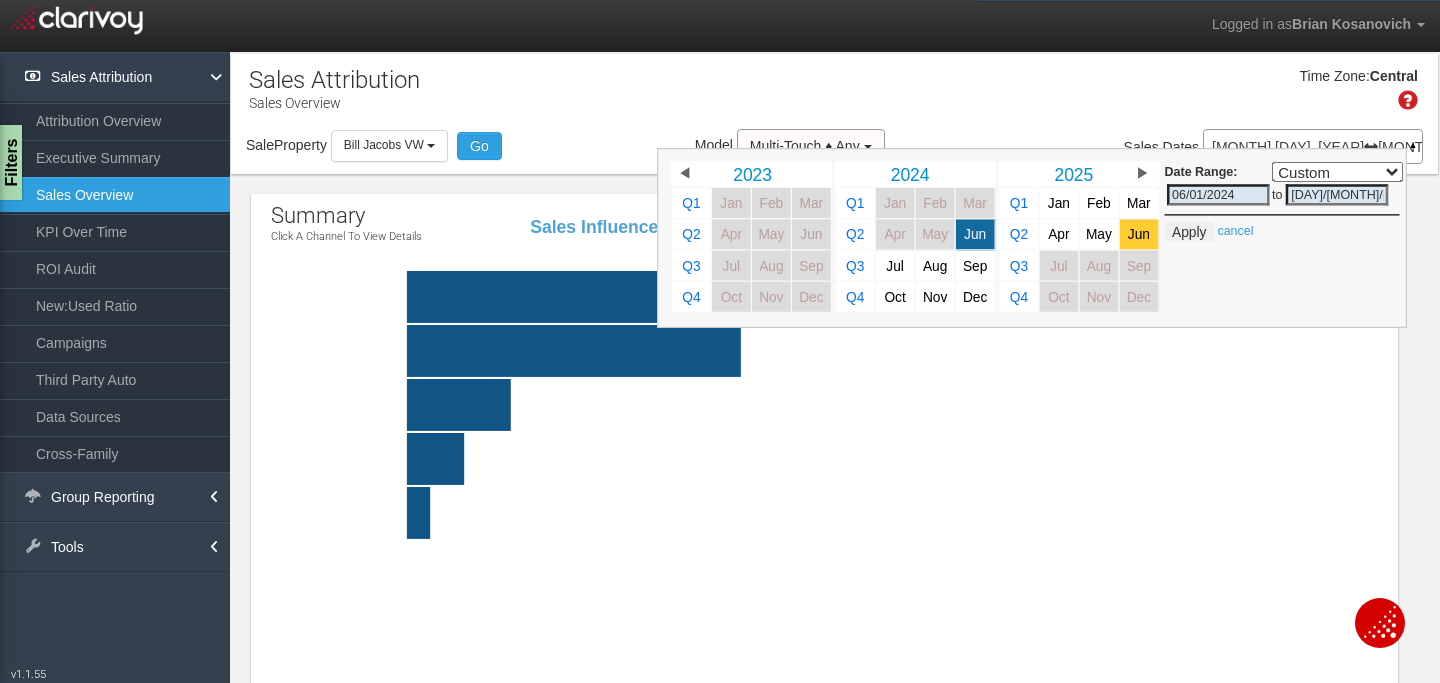 click on "Jun" at bounding box center [1139, 234] 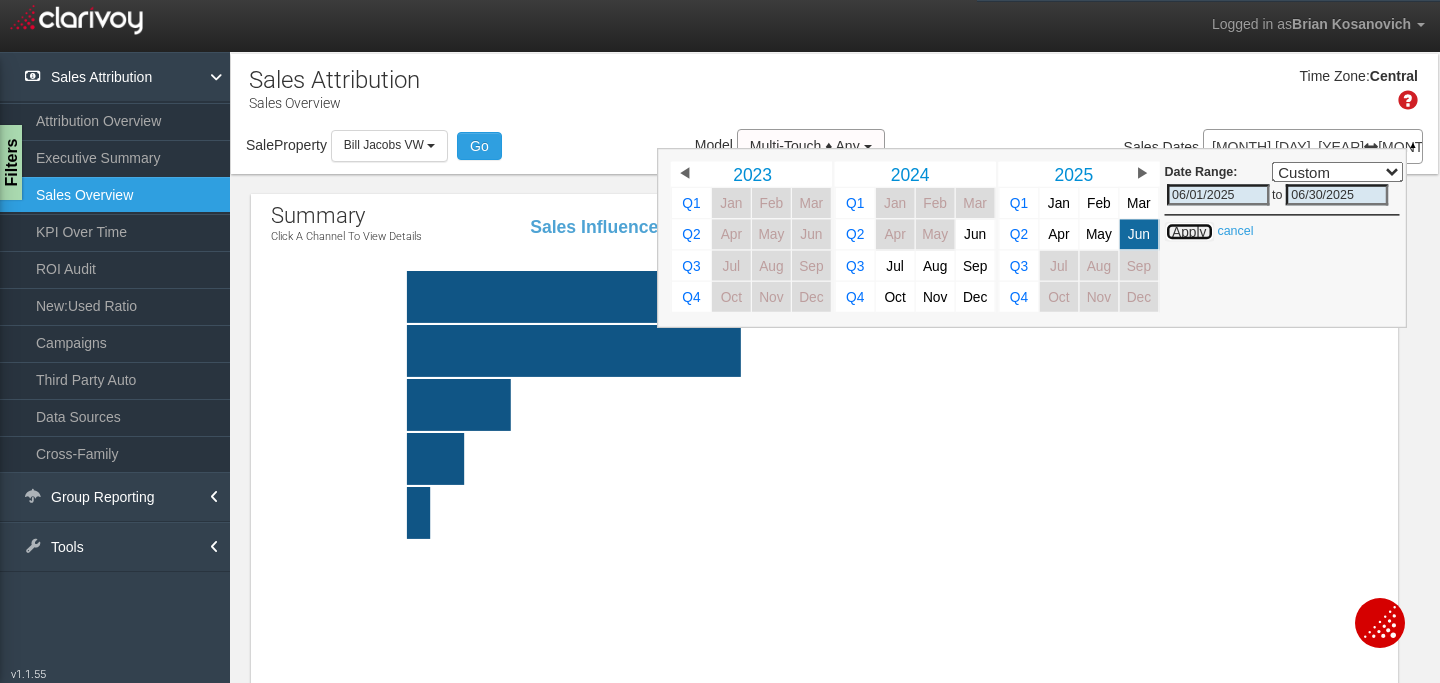 click on "Apply" at bounding box center [1189, 232] 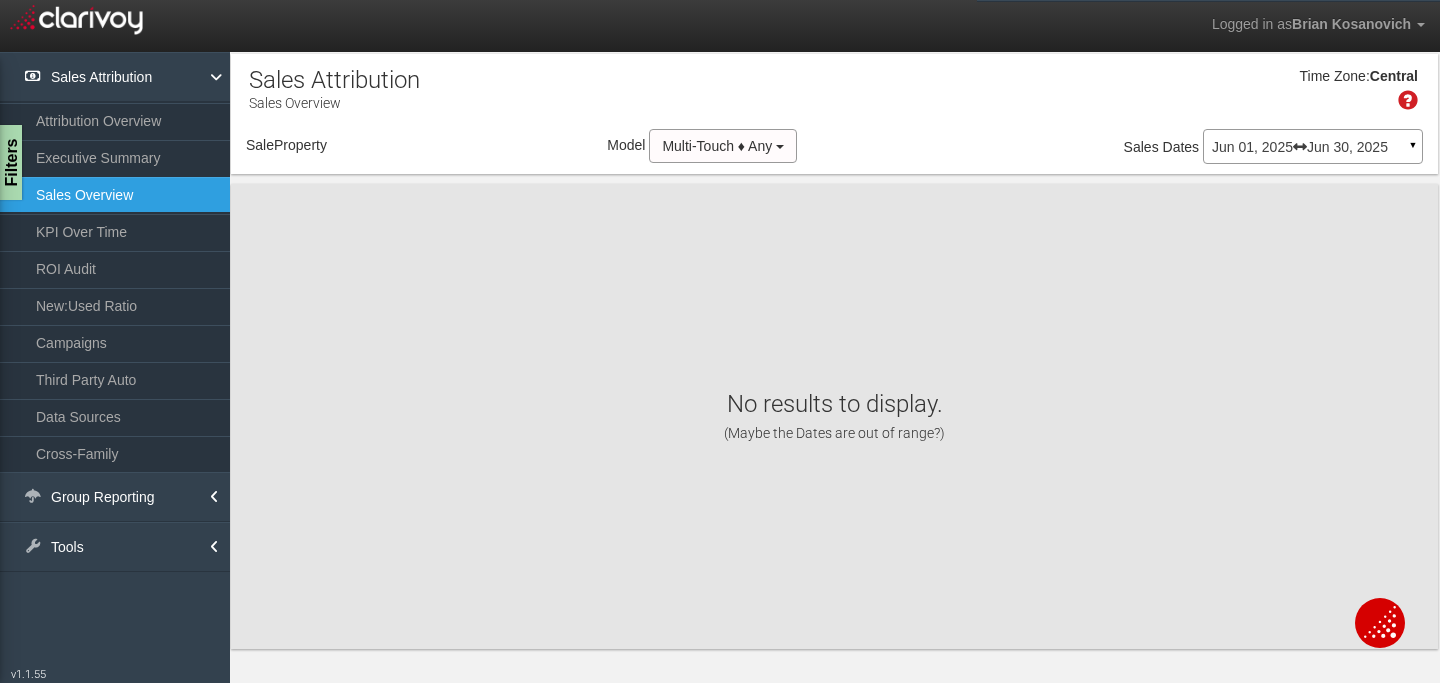 drag, startPoint x: 1188, startPoint y: 235, endPoint x: 920, endPoint y: 235, distance: 268 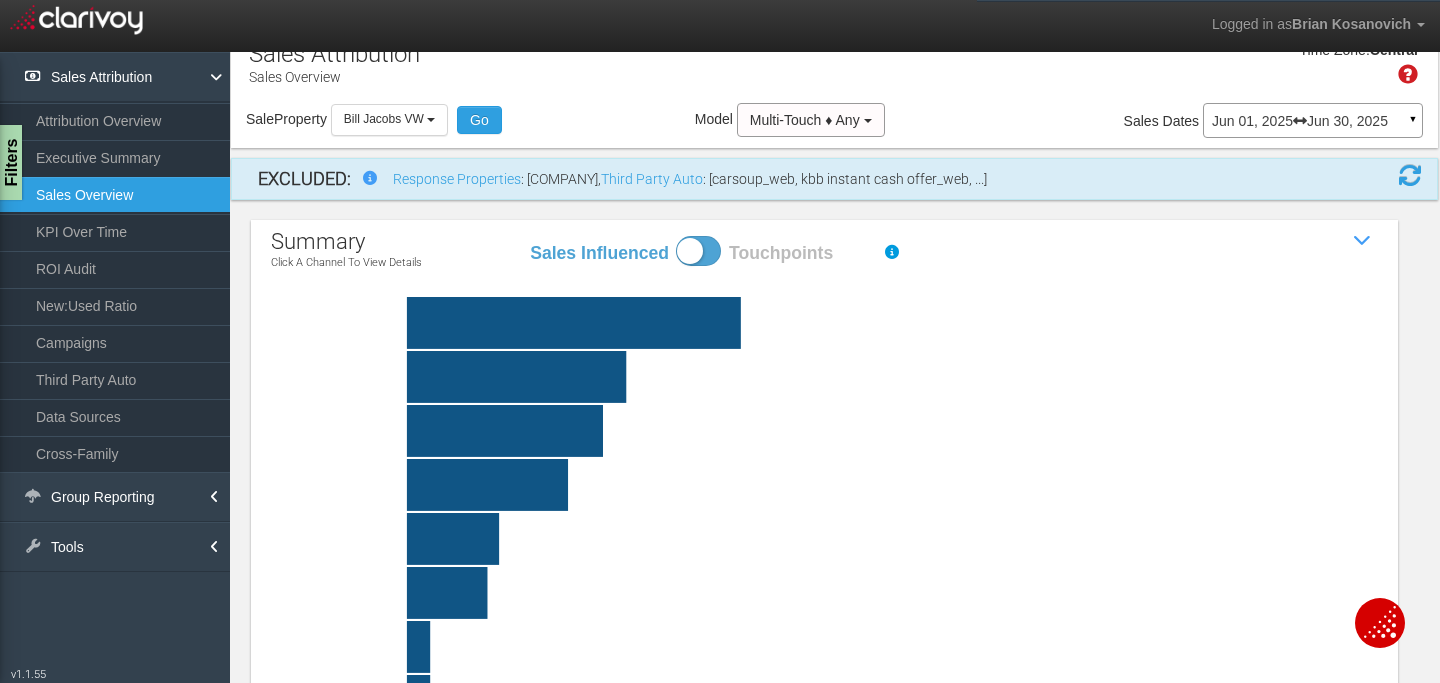 scroll, scrollTop: 19, scrollLeft: 0, axis: vertical 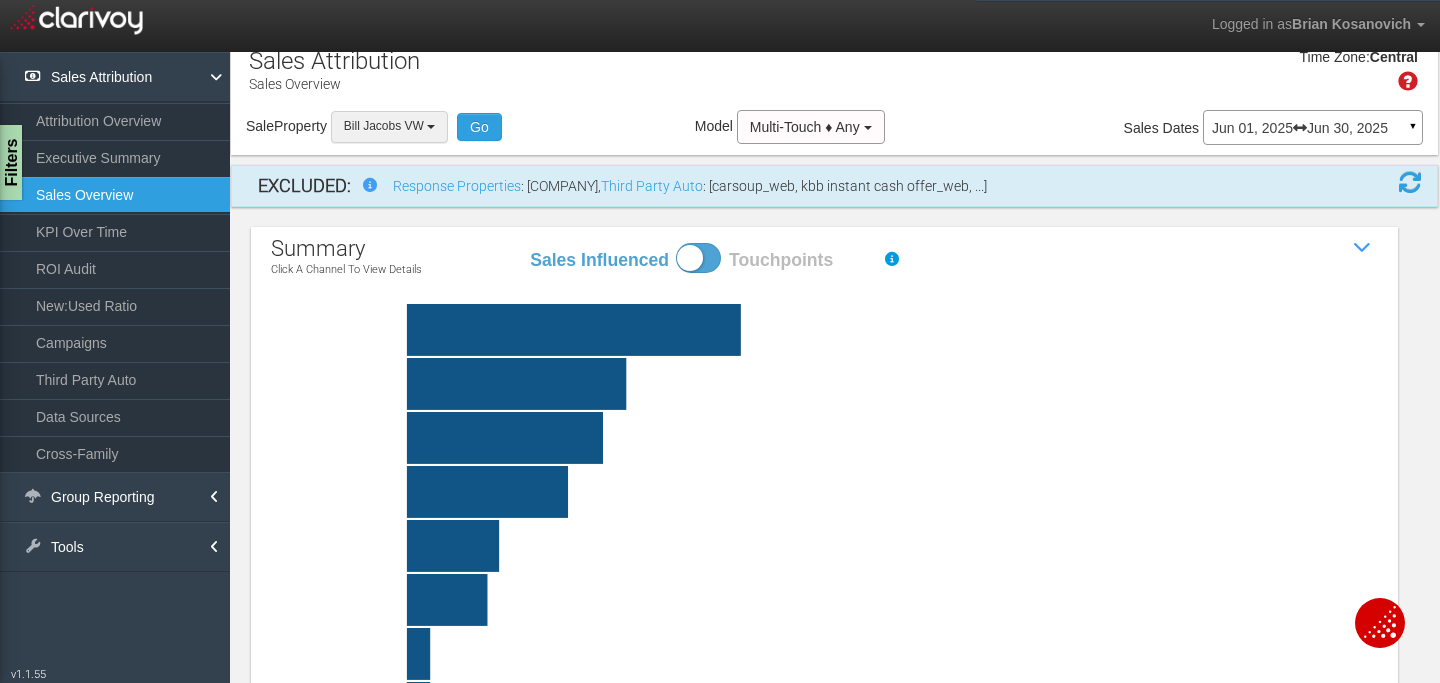 click on "Bill Jacobs VW" at bounding box center (389, 126) 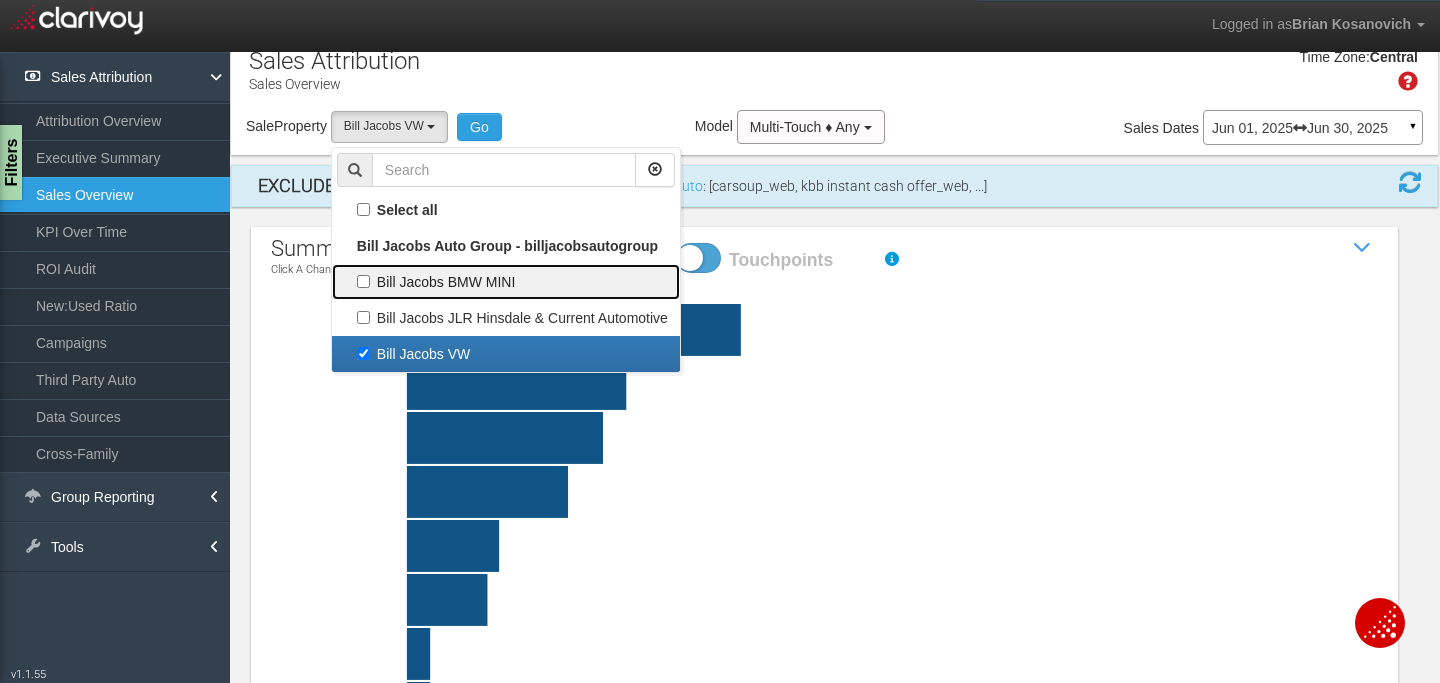 click on "Bill Jacobs BMW MINI" at bounding box center (506, 210) 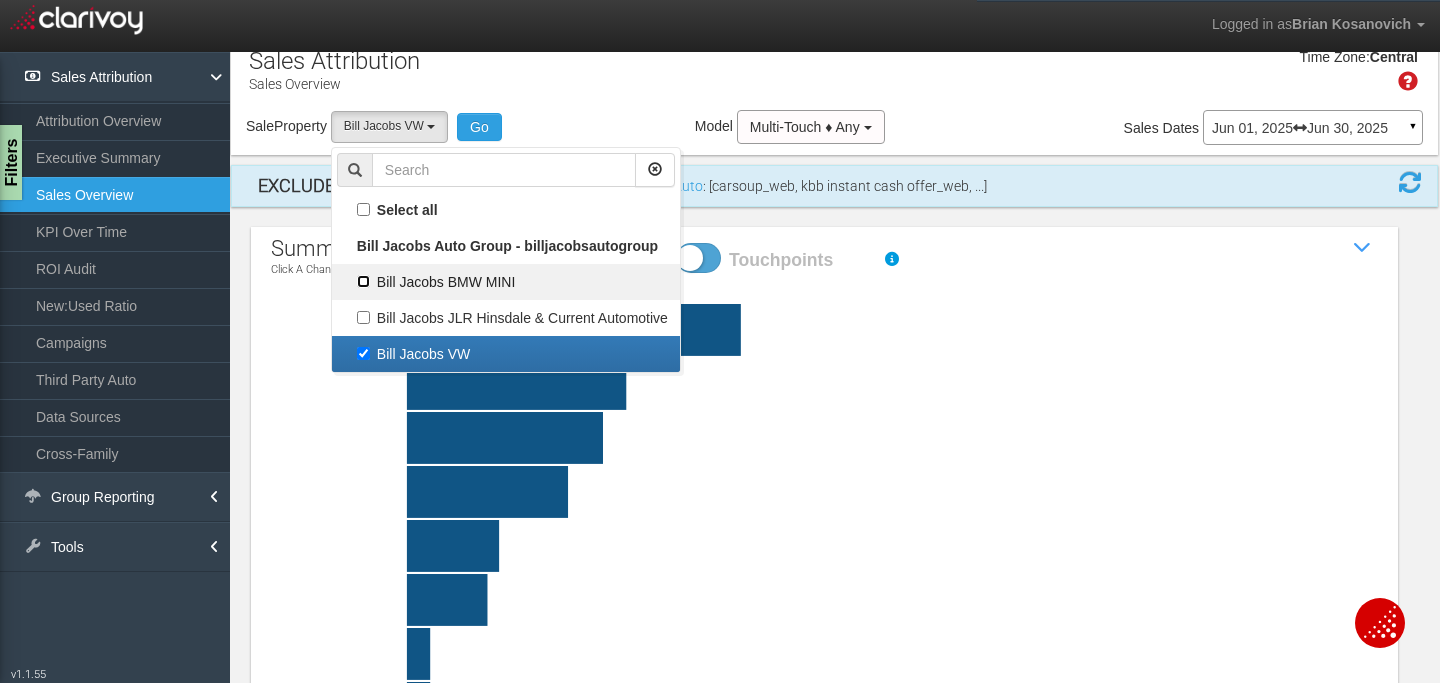 click on "Bill Jacobs BMW MINI" at bounding box center [363, 209] 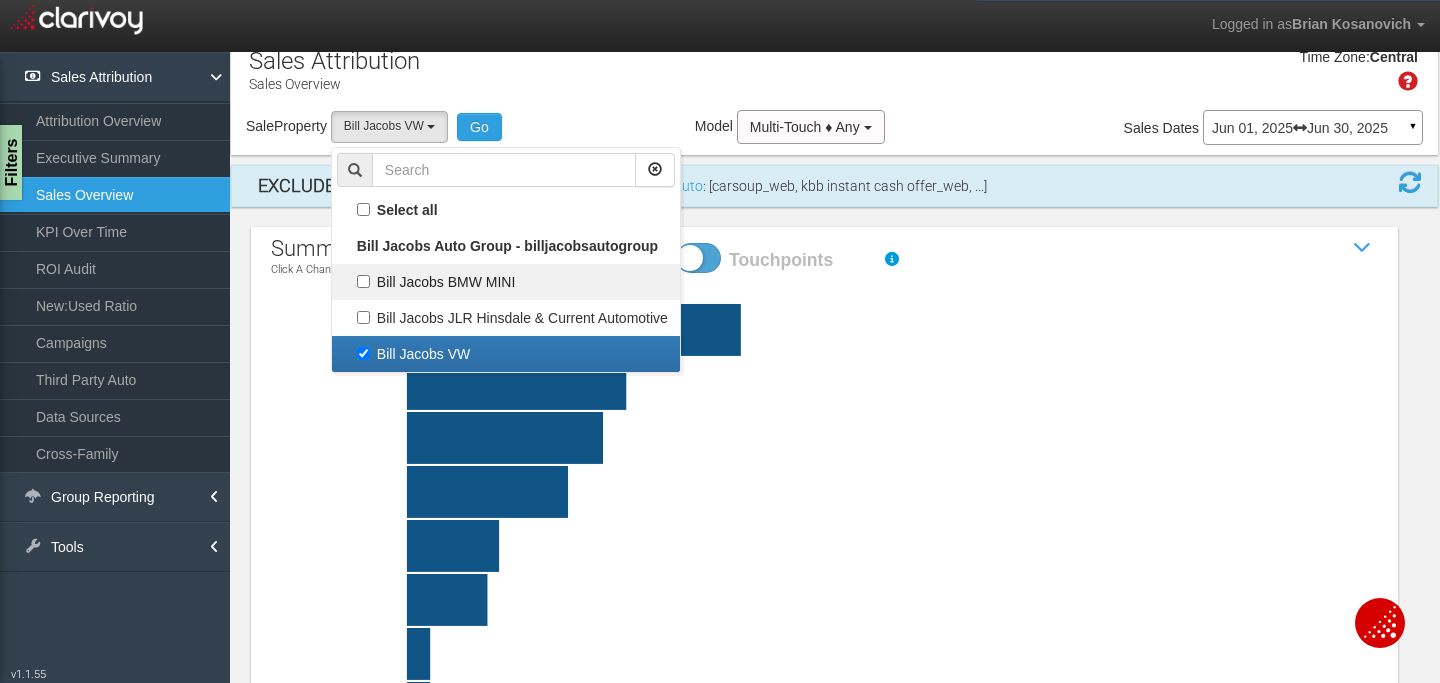 checkbox on "true" 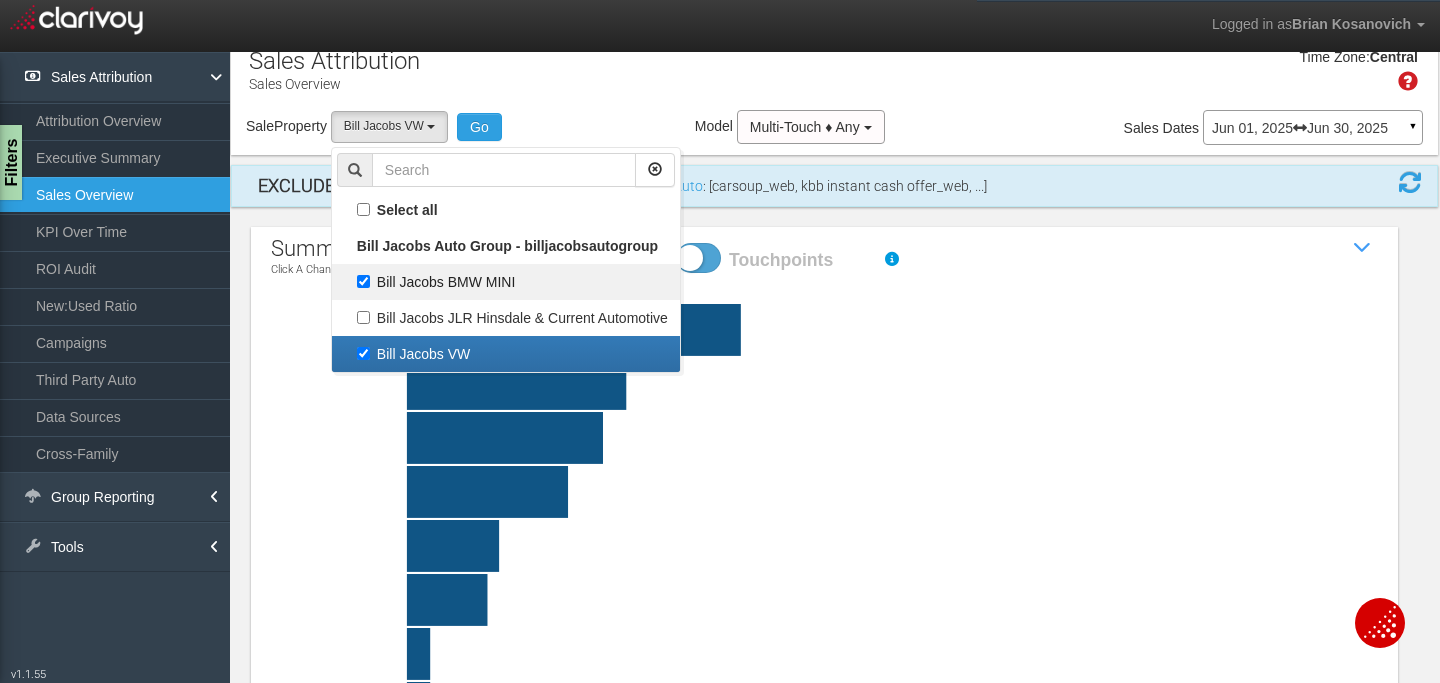 scroll, scrollTop: 54, scrollLeft: 0, axis: vertical 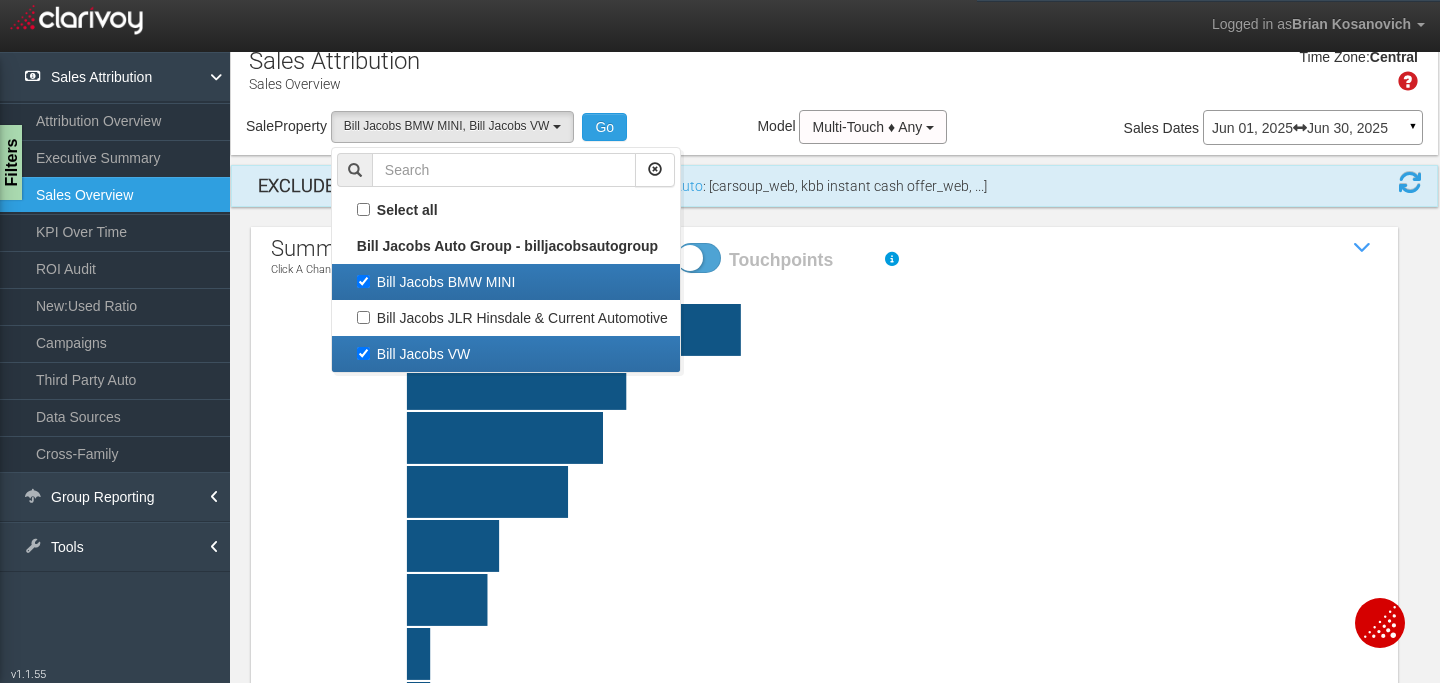 click on "Bill Jacobs VW" at bounding box center [506, 282] 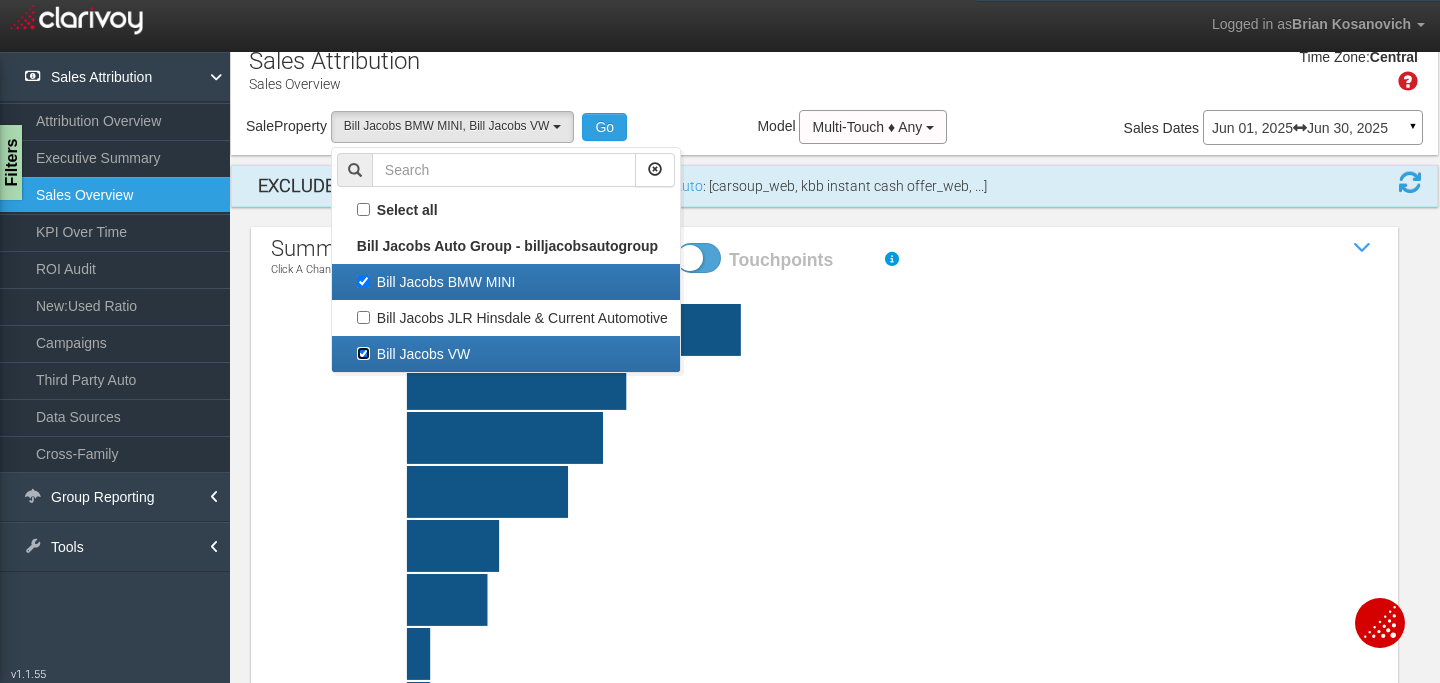 click on "Bill Jacobs VW" at bounding box center (363, 281) 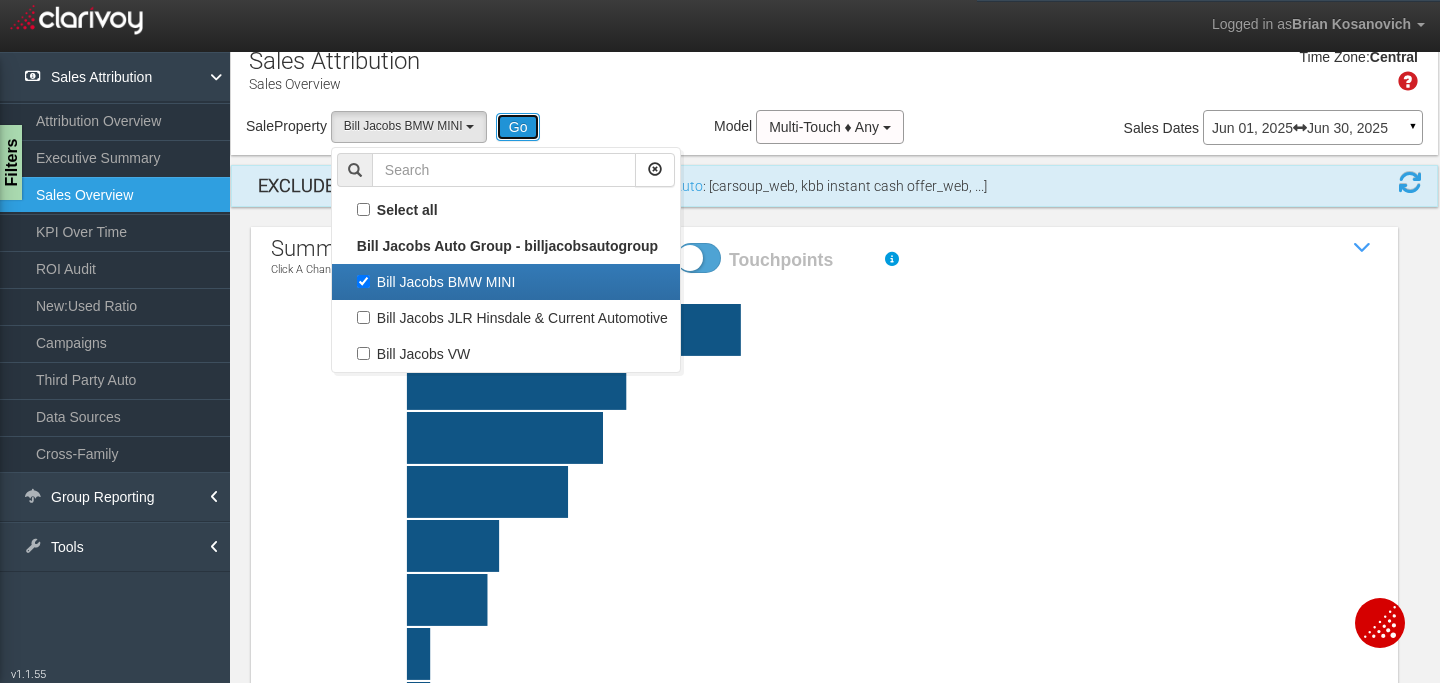 click on "Go" at bounding box center [518, 127] 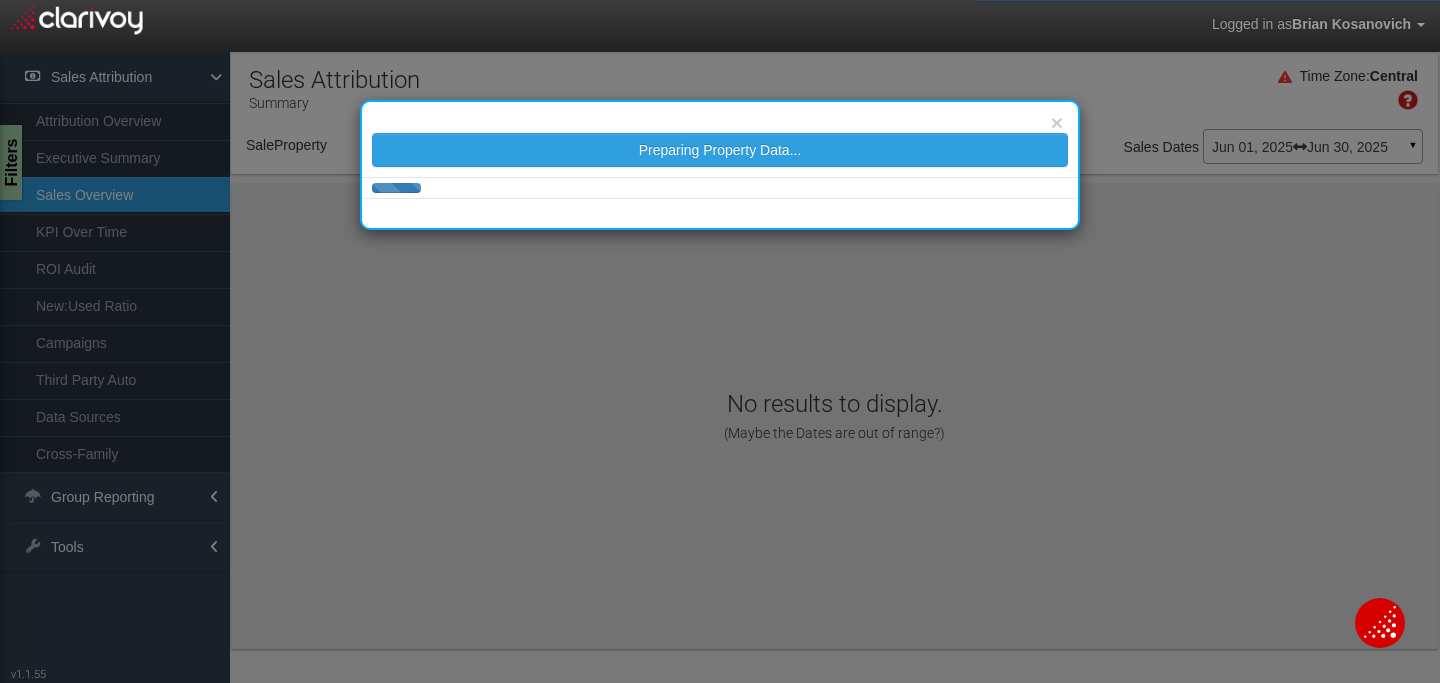 scroll, scrollTop: 0, scrollLeft: 0, axis: both 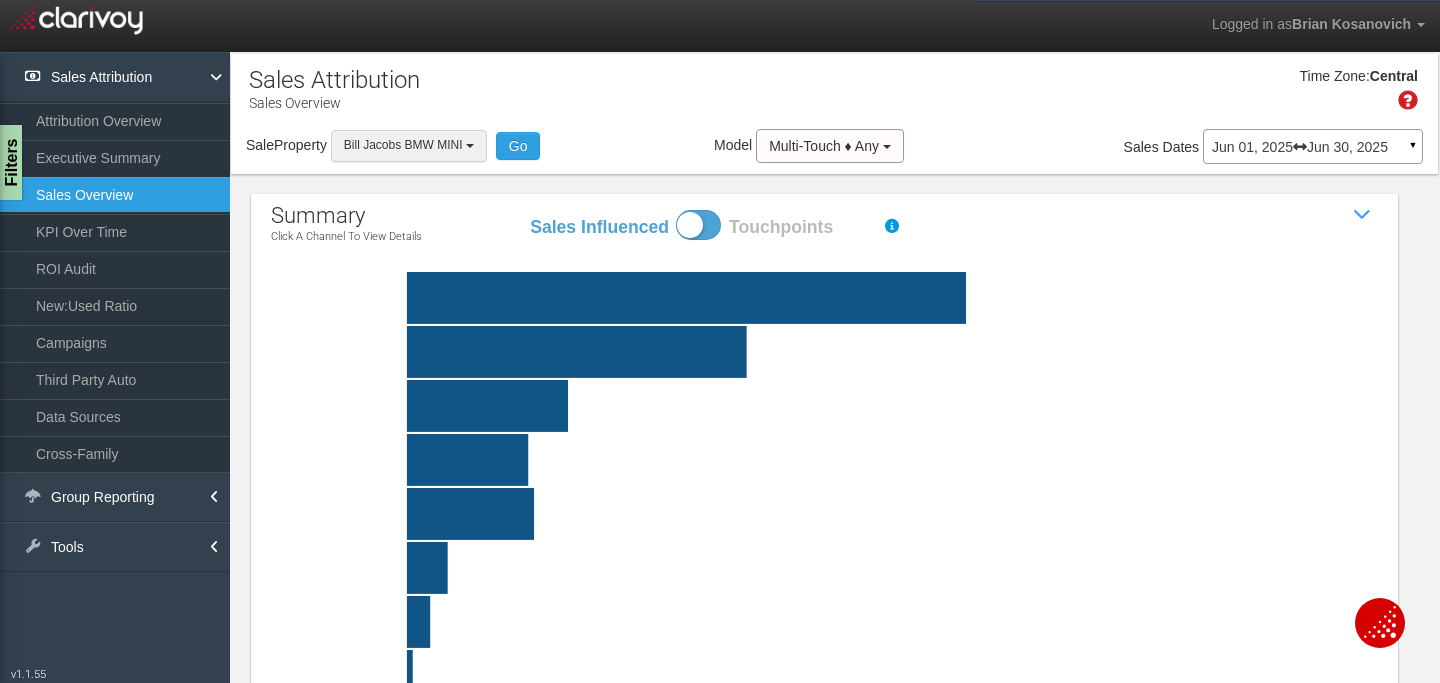 click on "Bill Jacobs BMW MINI" at bounding box center (409, 145) 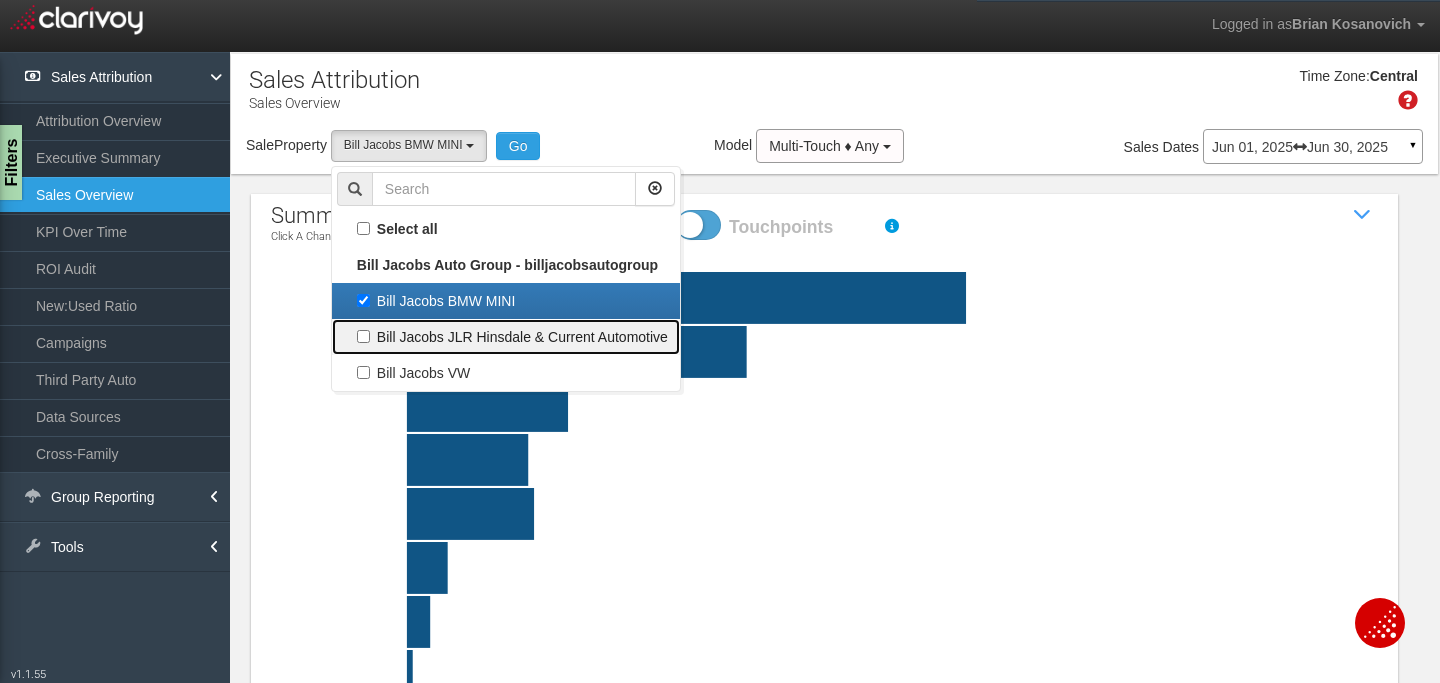 click on "Bill Jacobs JLR Hinsdale & Current Automotive" at bounding box center [506, 229] 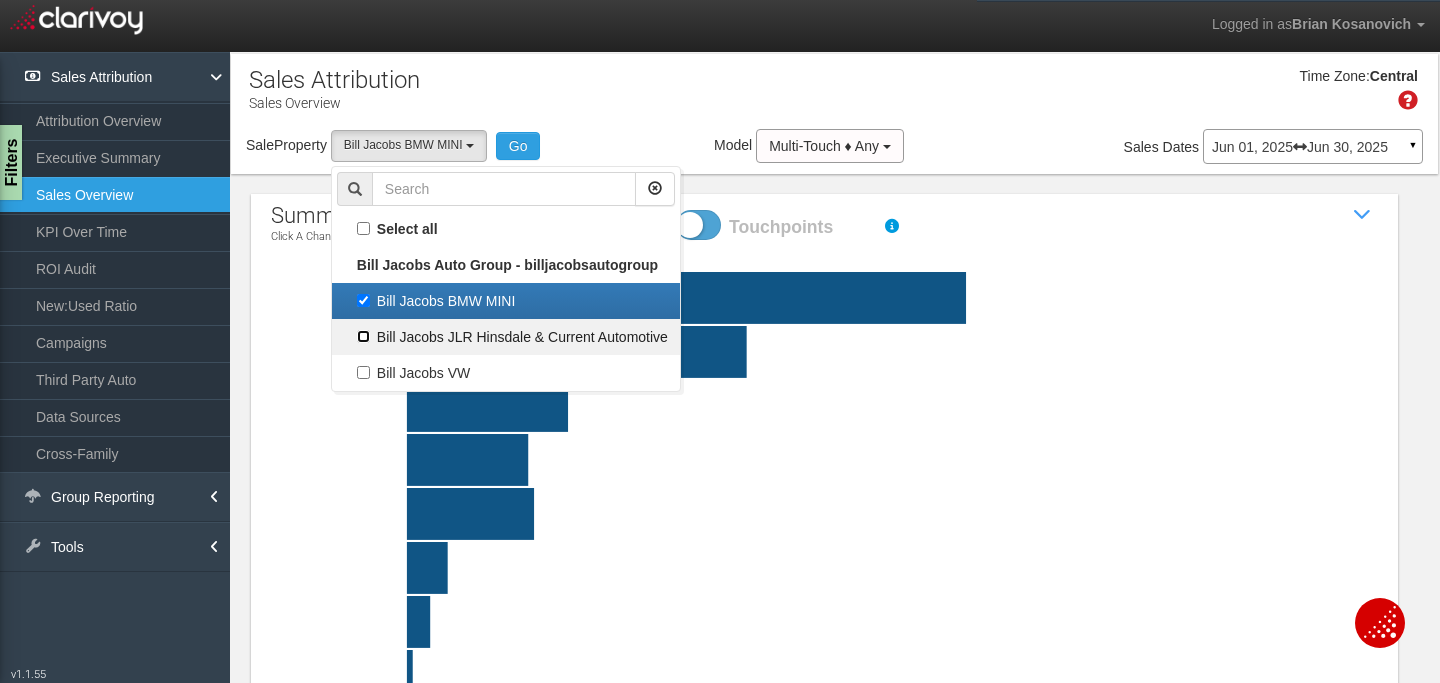 click on "Bill Jacobs JLR Hinsdale & Current Automotive" at bounding box center (363, 228) 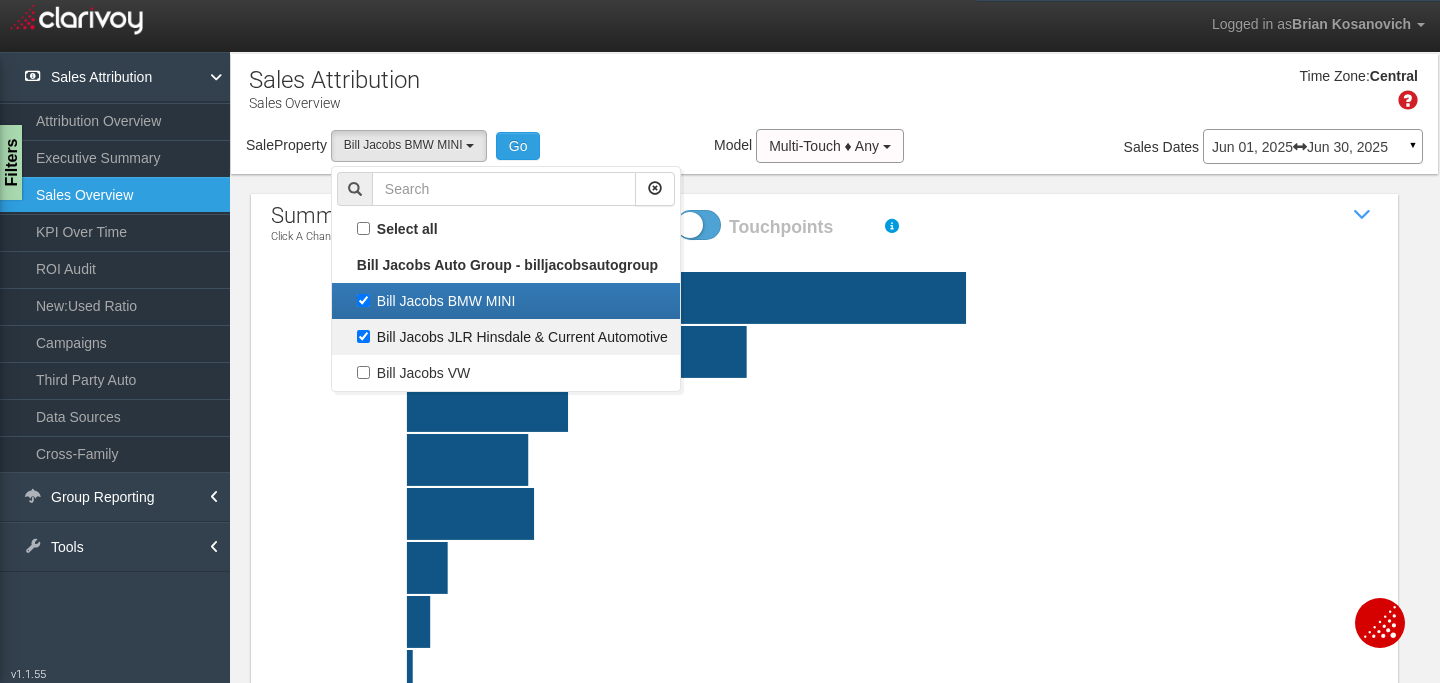 scroll, scrollTop: 18, scrollLeft: 0, axis: vertical 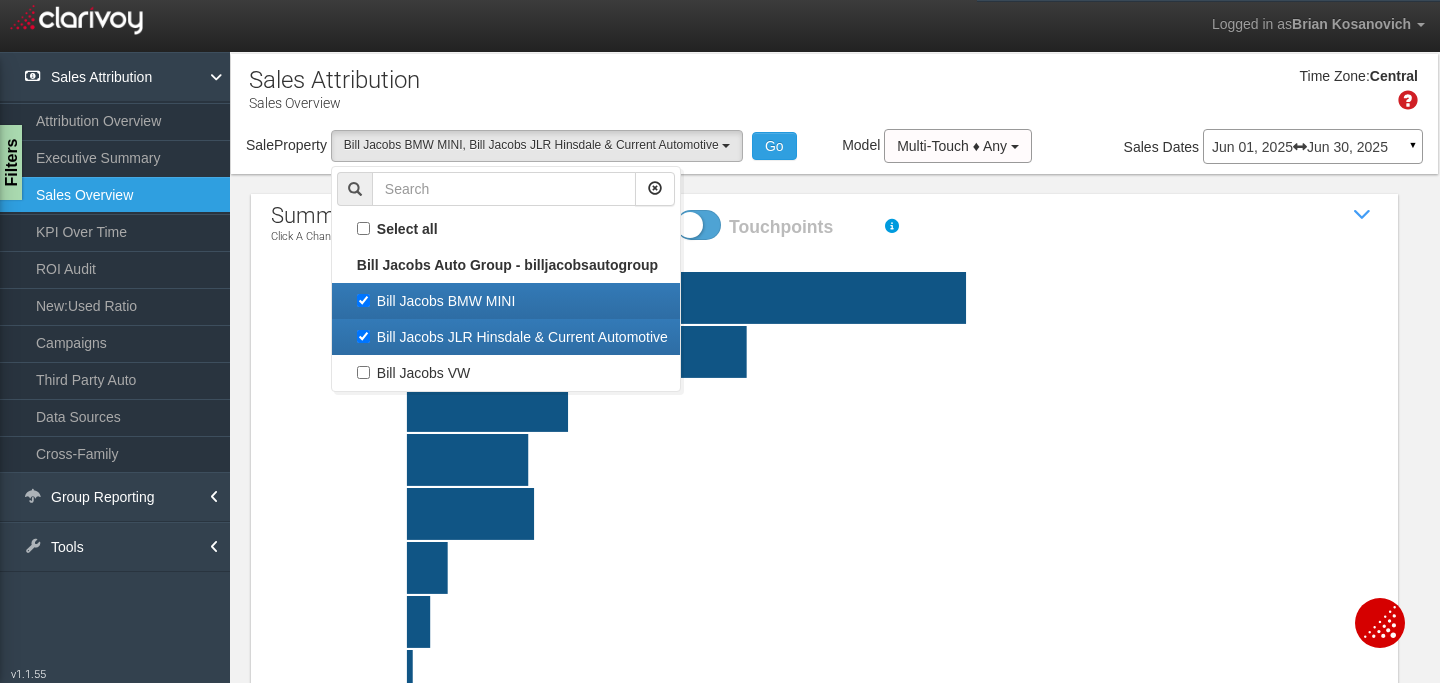 click on "Bill Jacobs BMW MINI" at bounding box center [506, 301] 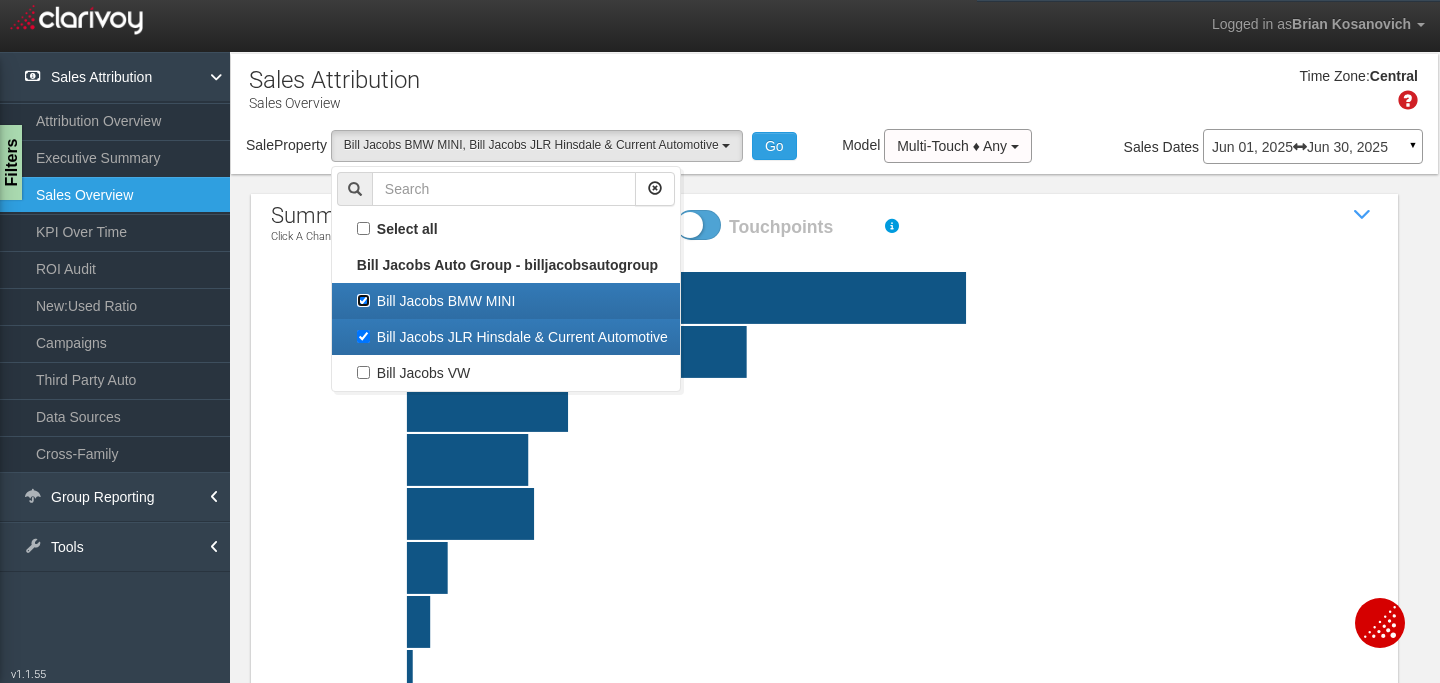click on "Bill Jacobs BMW MINI" at bounding box center (363, 300) 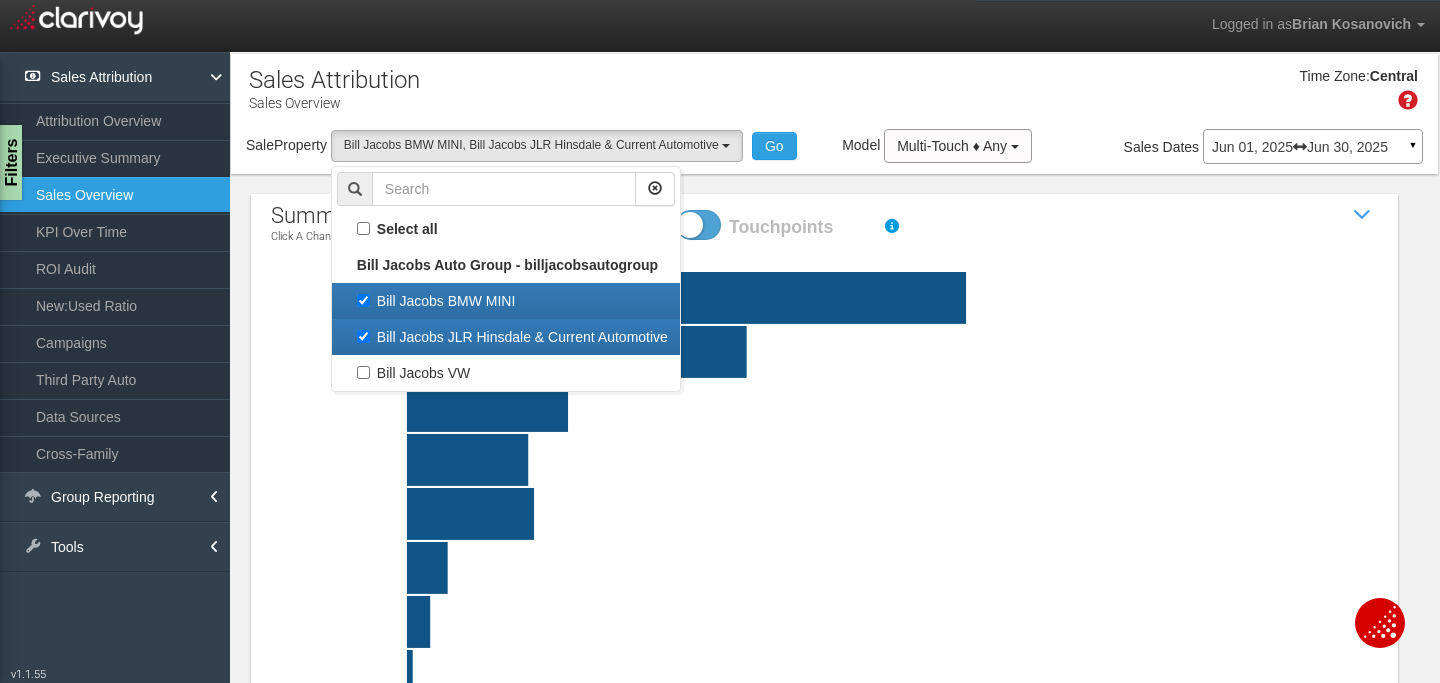 checkbox on "false" 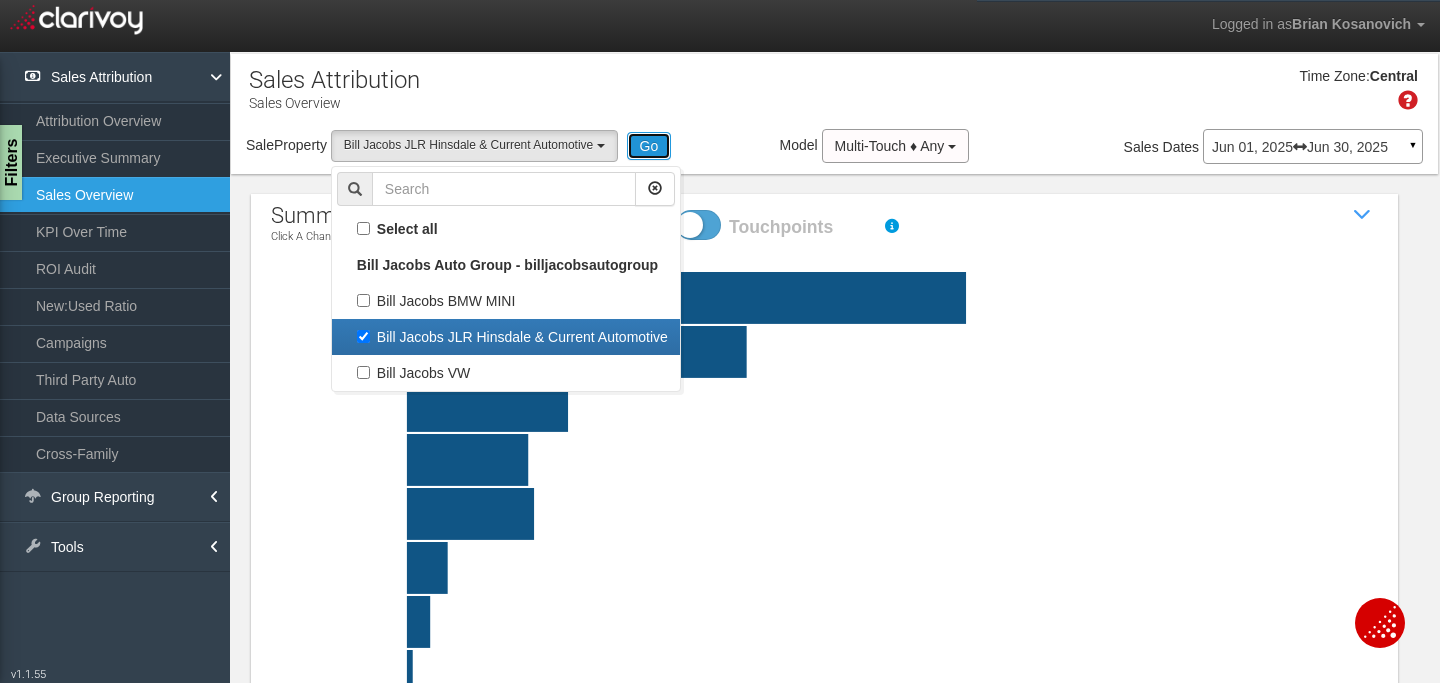 click on "Go" at bounding box center (649, 146) 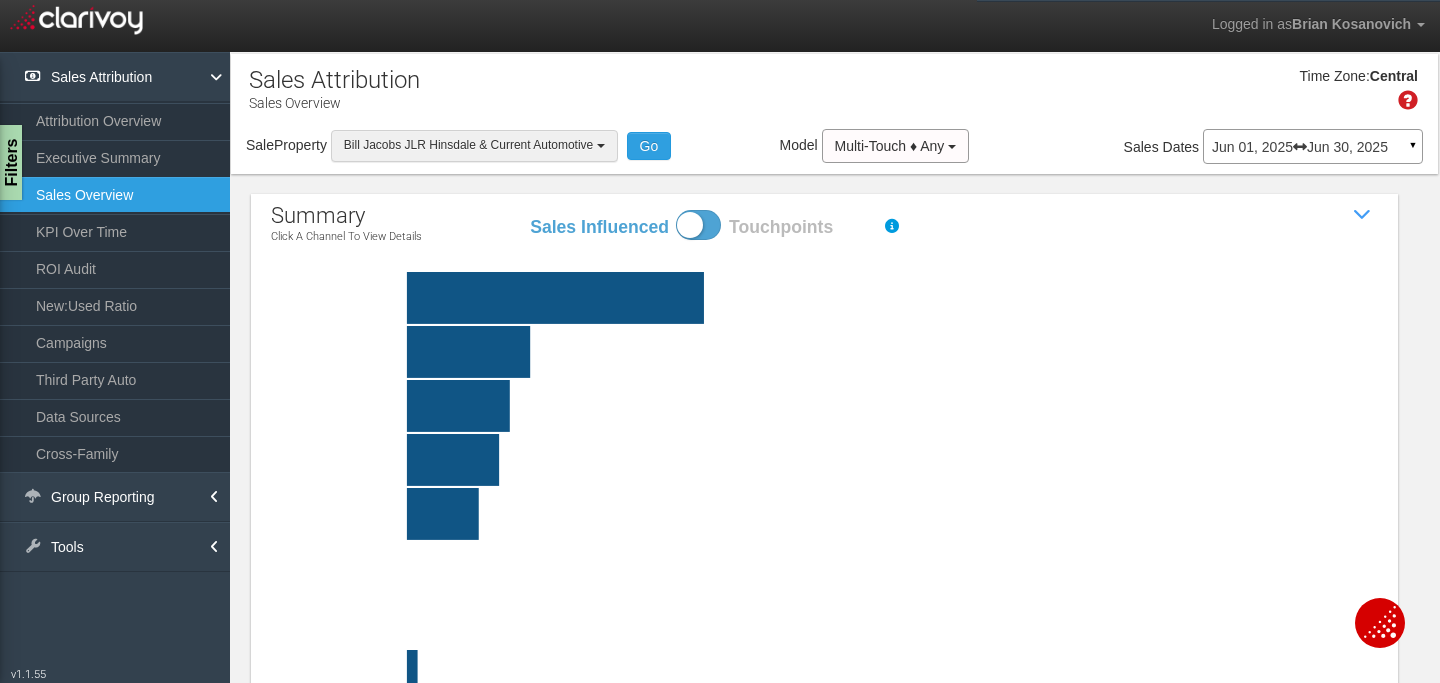 click on "Bill Jacobs JLR Hinsdale & Current Automotive" at bounding box center [474, 145] 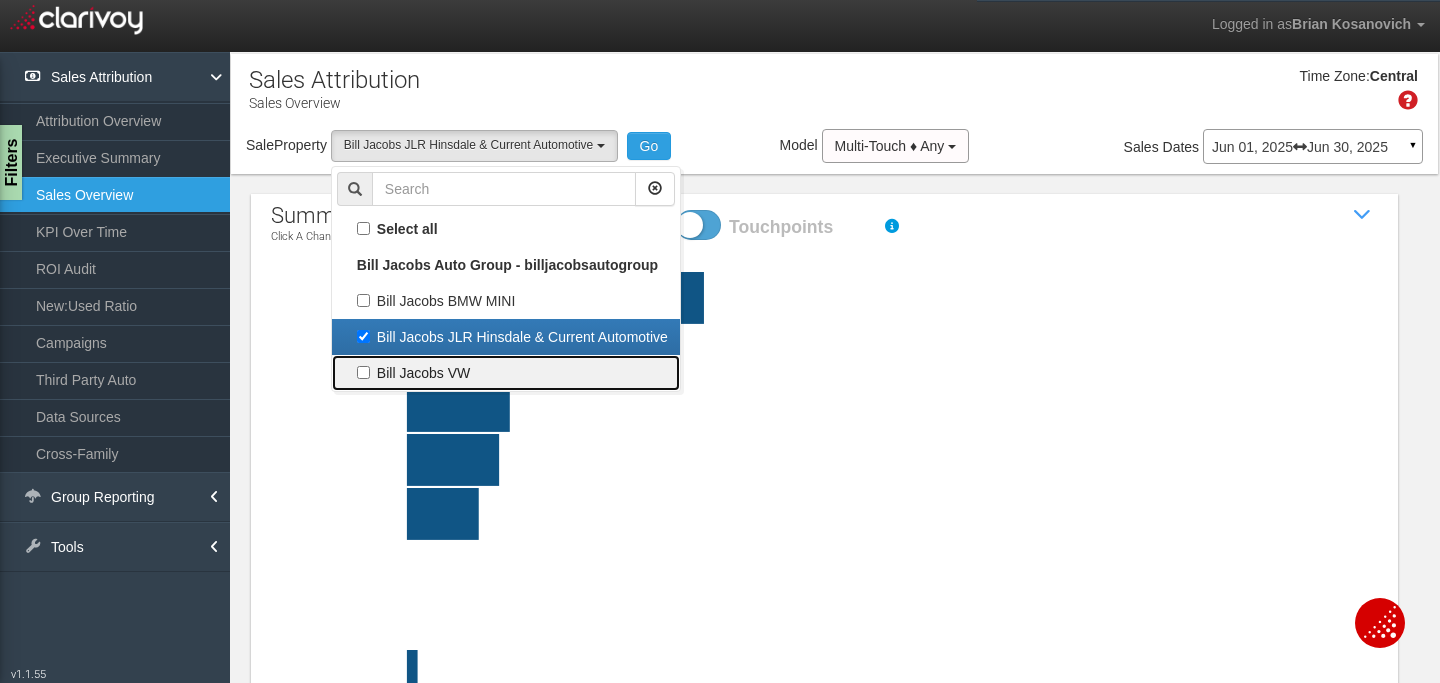 click on "Bill Jacobs VW" at bounding box center [506, 229] 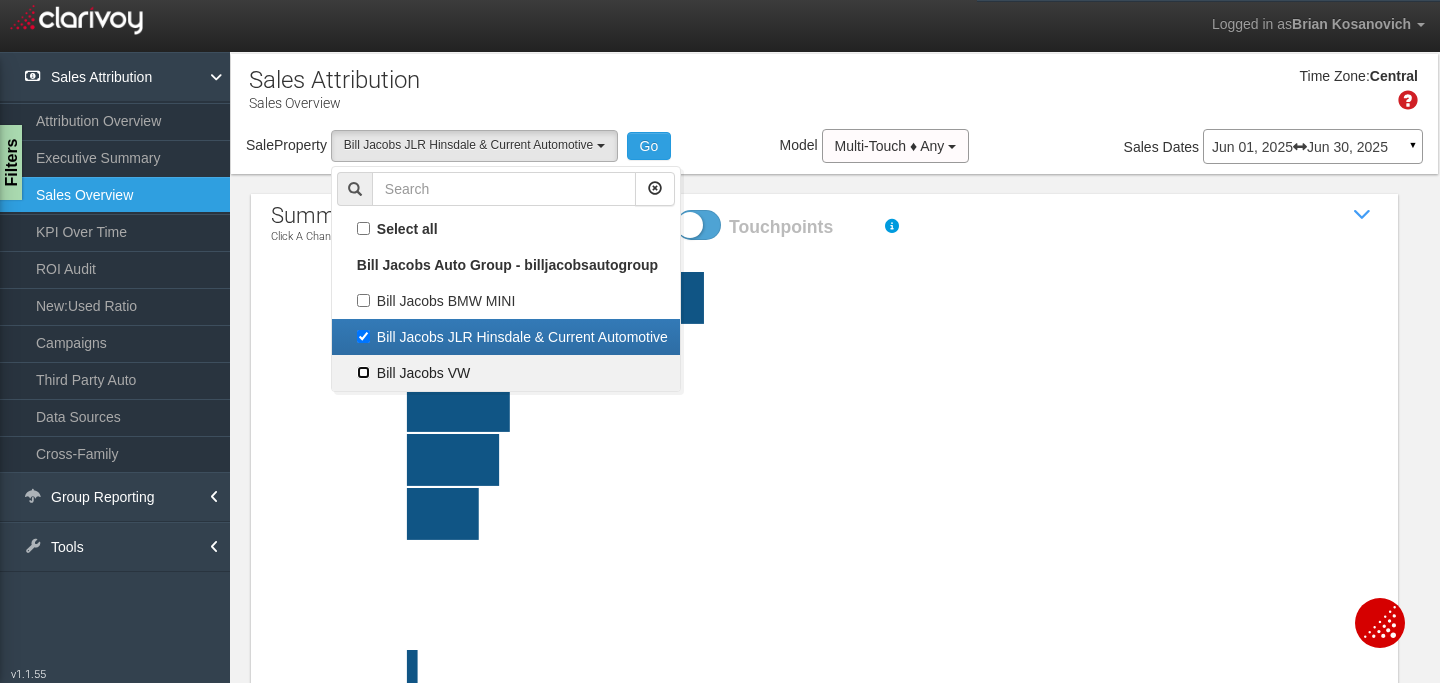 click on "Bill Jacobs VW" at bounding box center (363, 228) 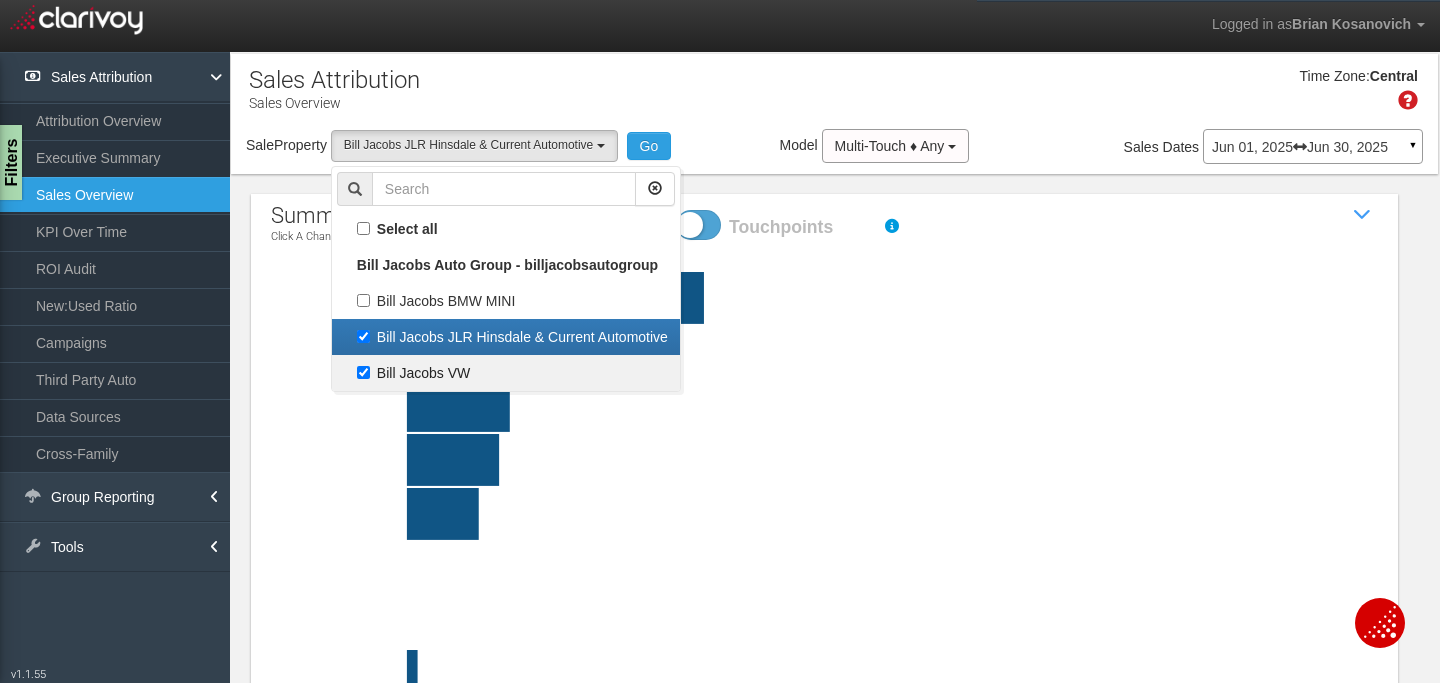 scroll, scrollTop: 36, scrollLeft: 0, axis: vertical 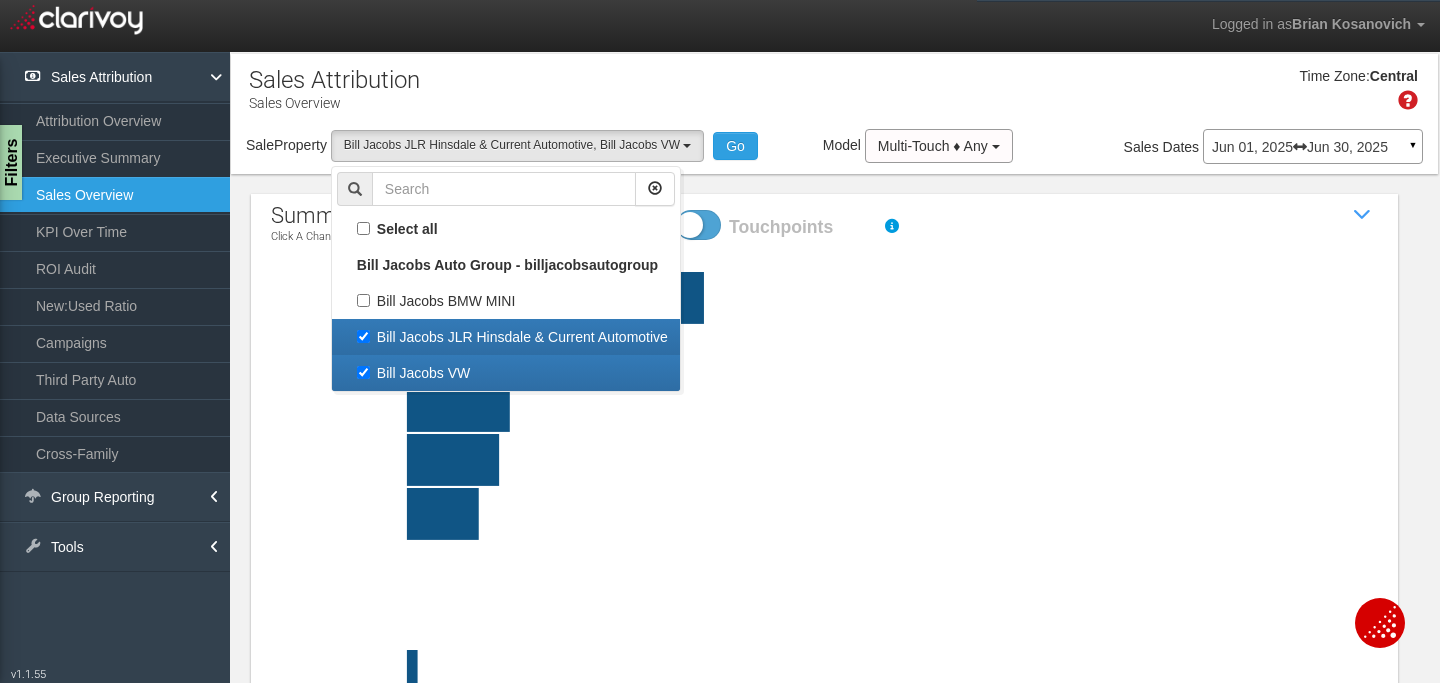 click on "Bill Jacobs JLR Hinsdale & Current Automotive" at bounding box center [506, 337] 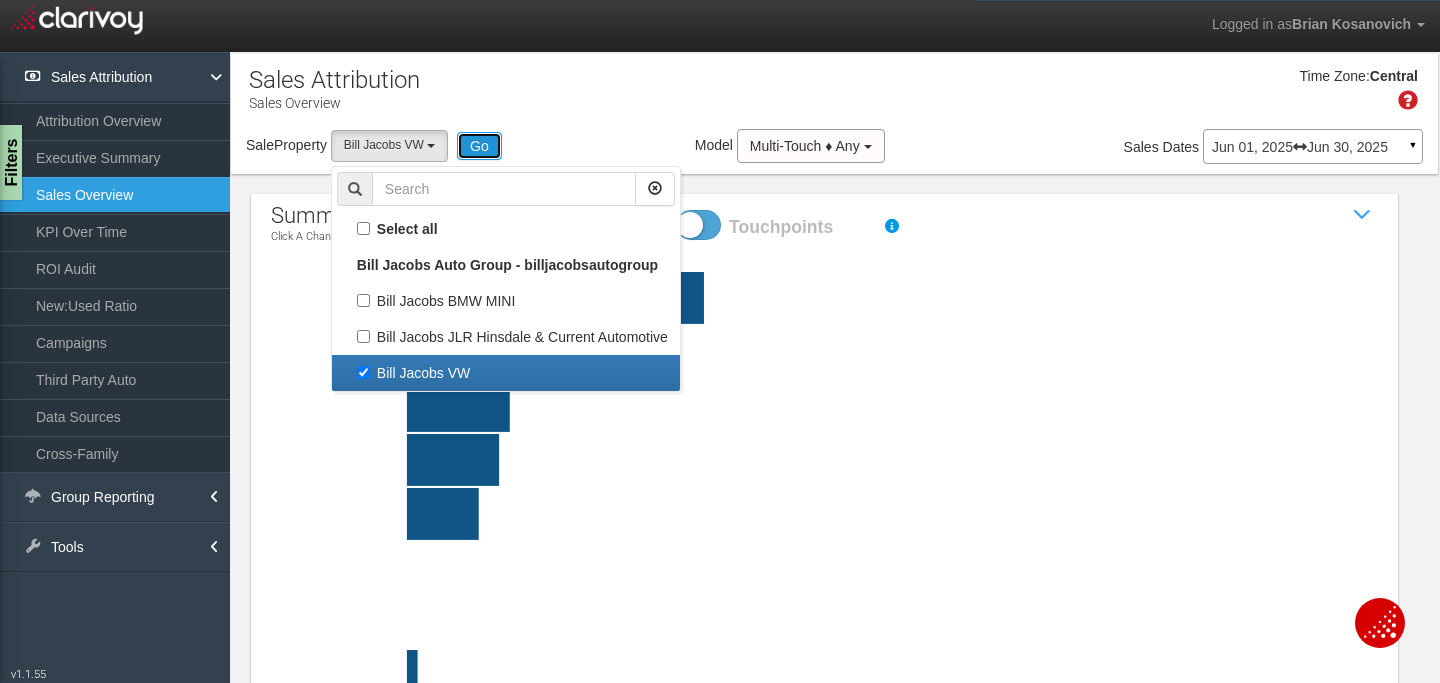 click on "Go" at bounding box center [479, 146] 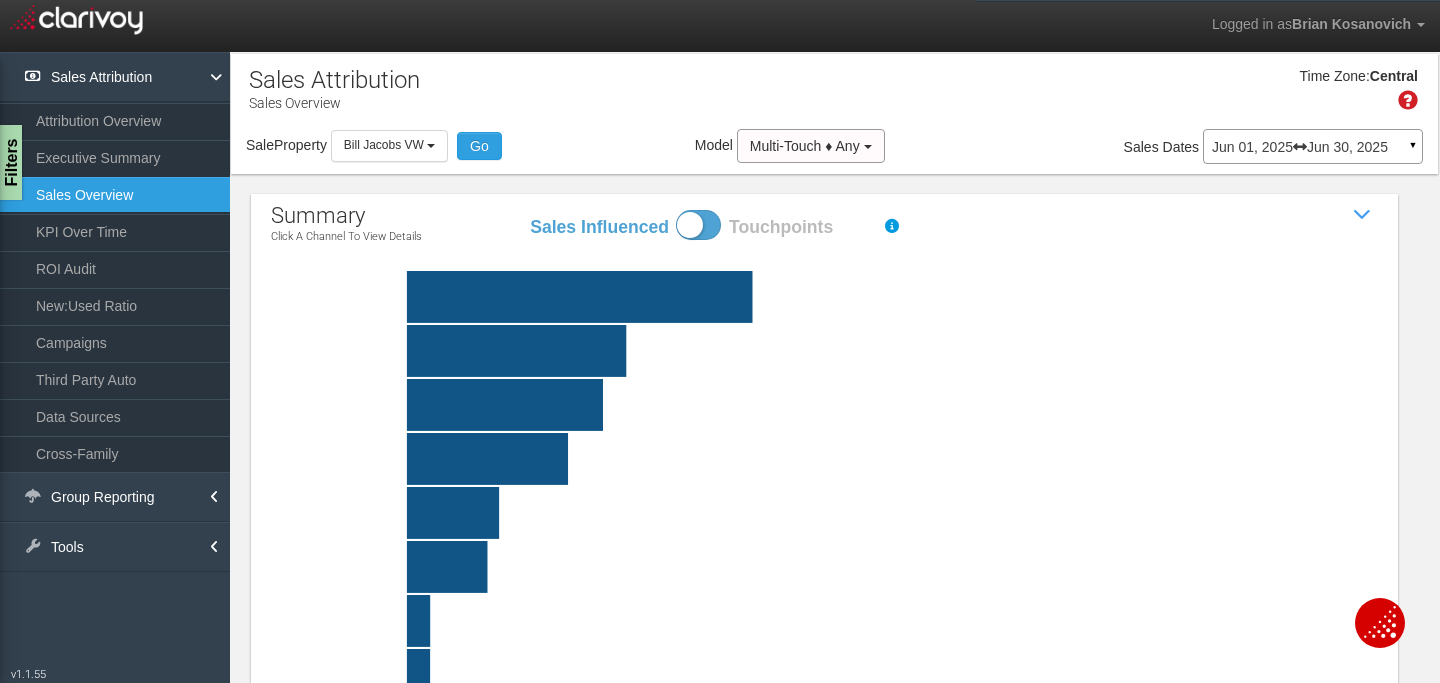 click on "Time Zone:
Central" at bounding box center [834, 96] 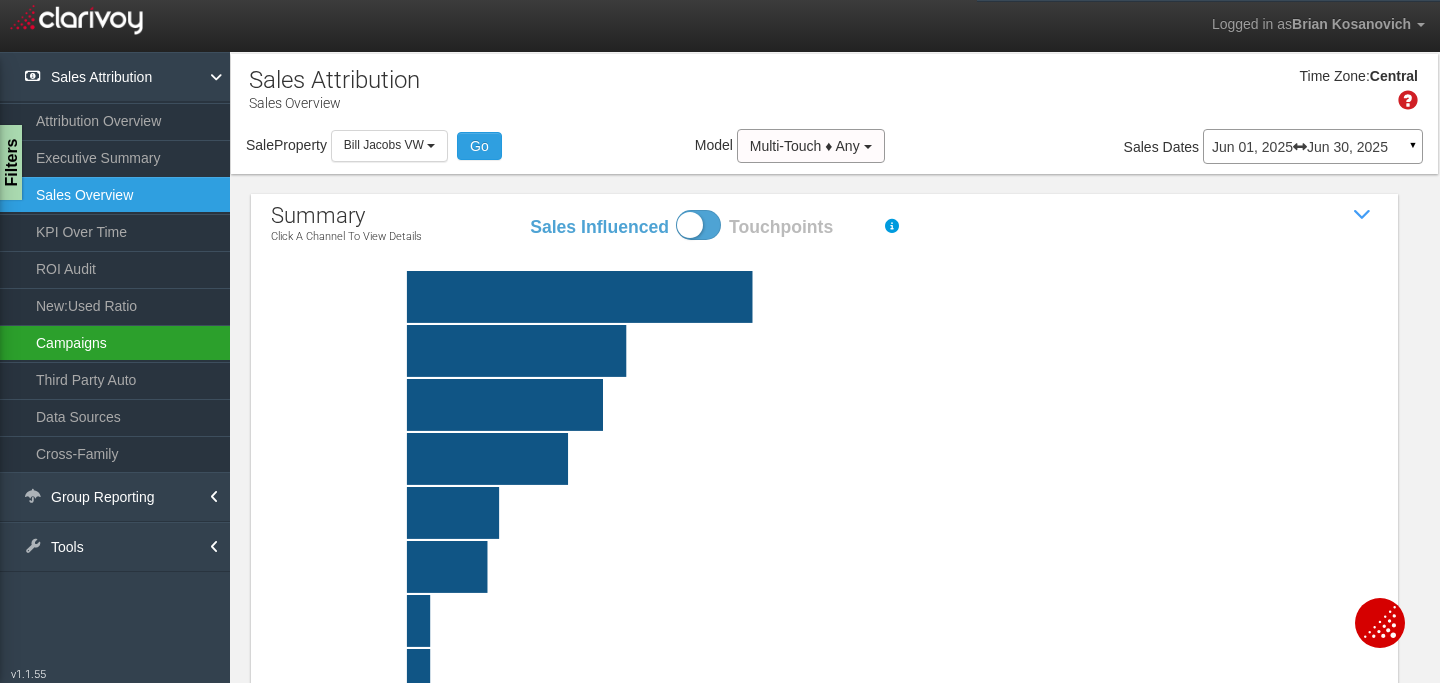 click on "Campaigns" at bounding box center [115, 343] 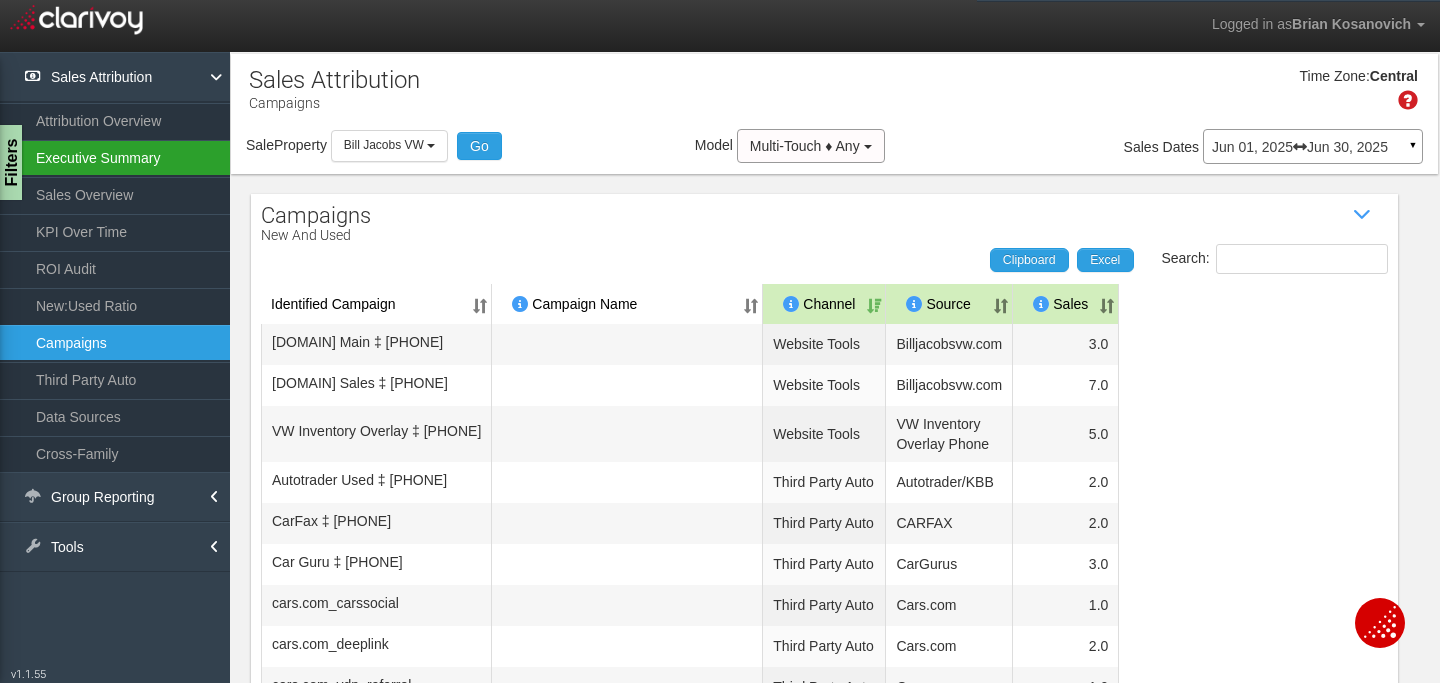 click on "Executive Summary" at bounding box center [115, 158] 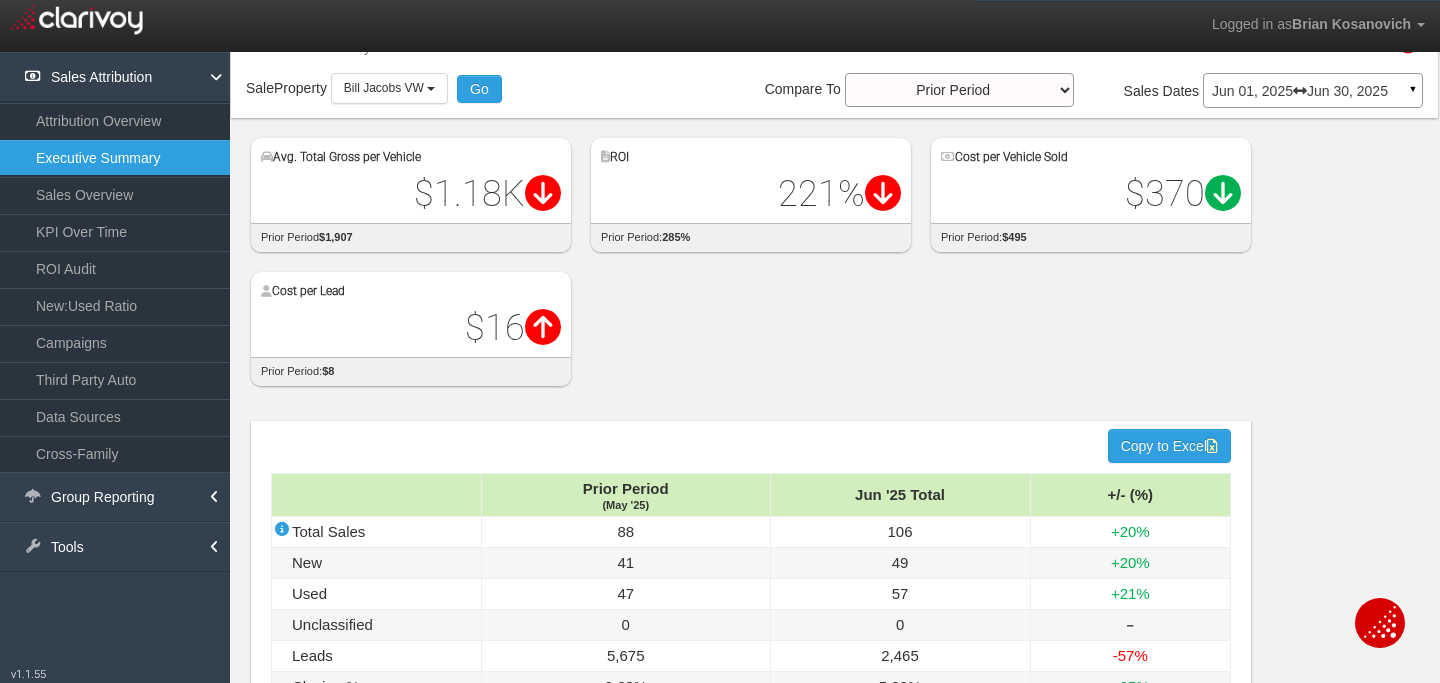 scroll, scrollTop: 211, scrollLeft: 0, axis: vertical 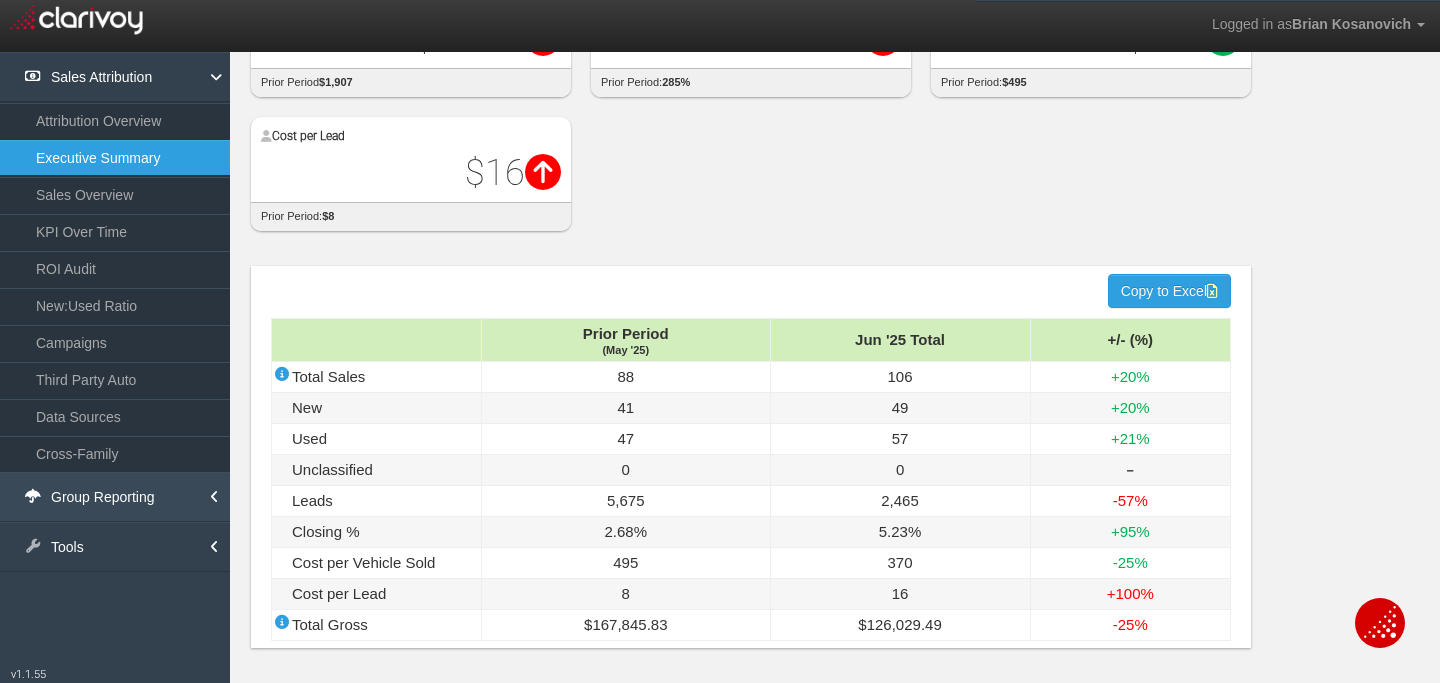 click on "Group Reporting" at bounding box center [115, 497] 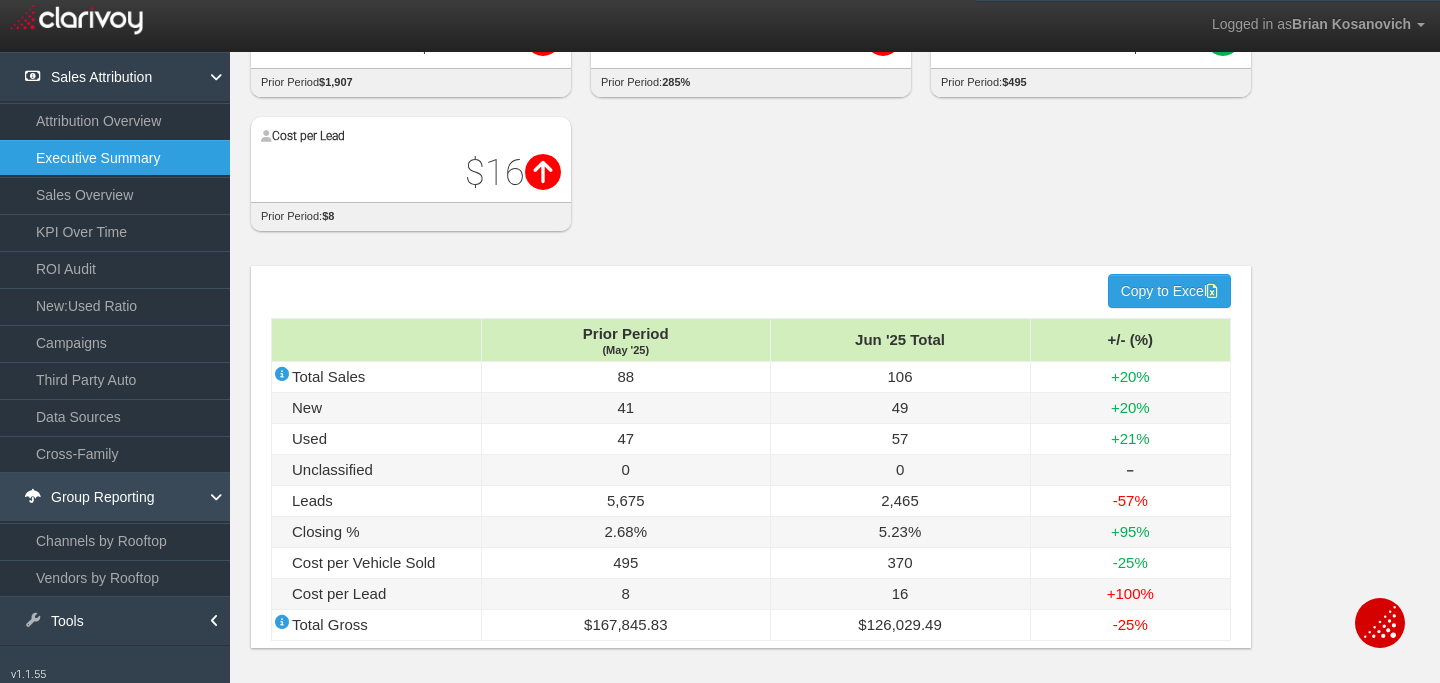 click on "Group Reporting" at bounding box center [115, 497] 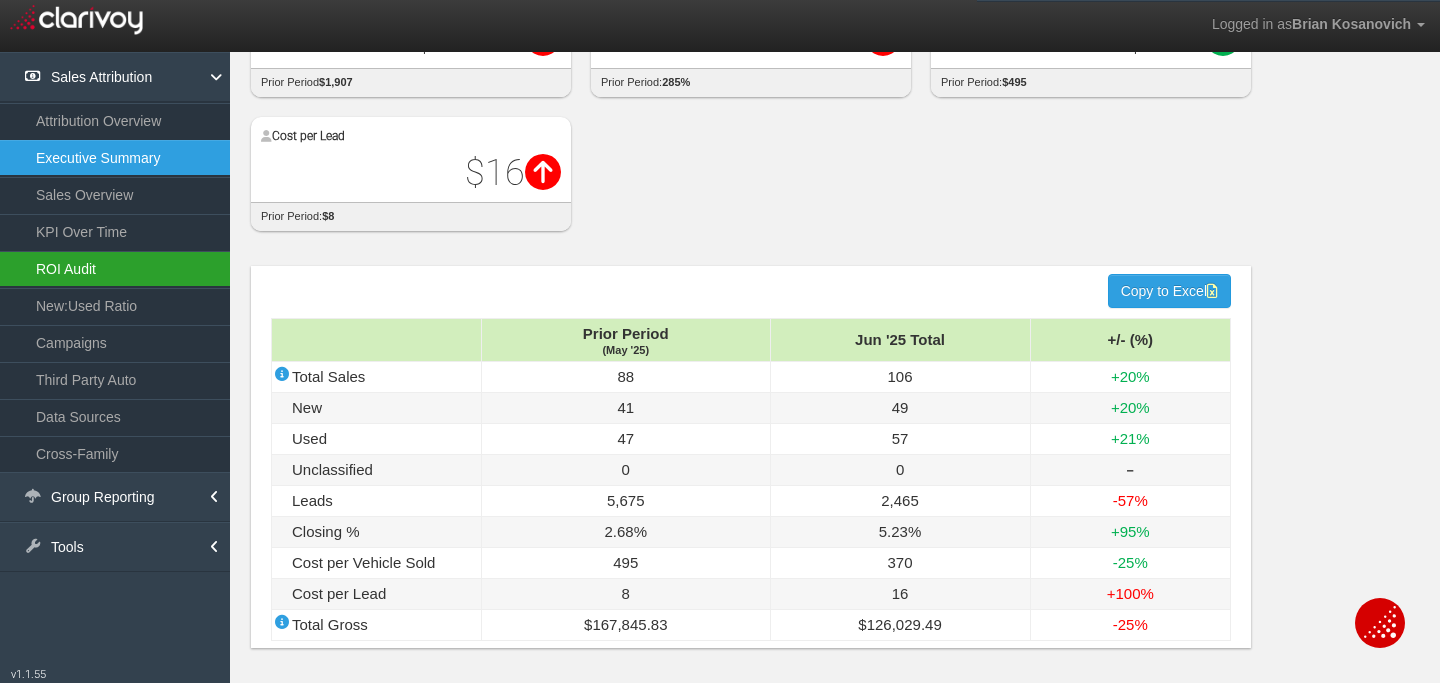 click on "ROI Audit" at bounding box center (115, 269) 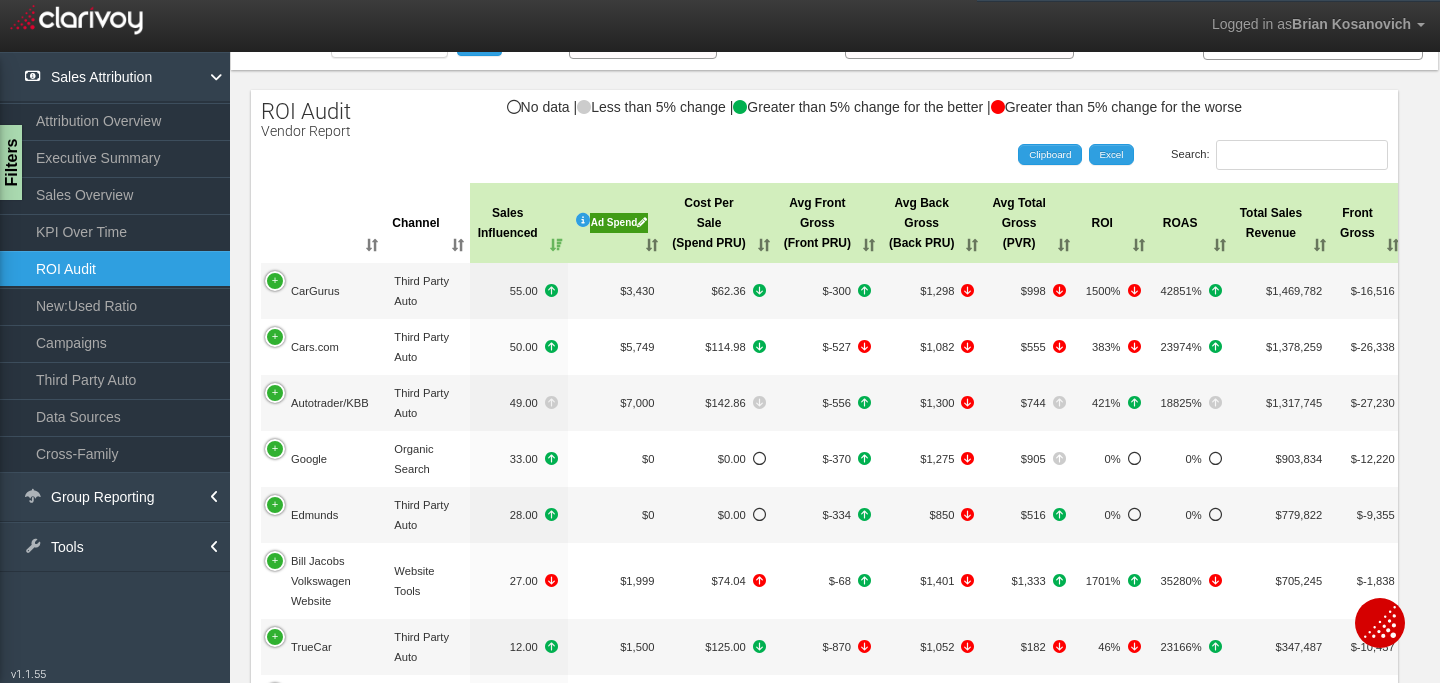 scroll, scrollTop: 101, scrollLeft: 0, axis: vertical 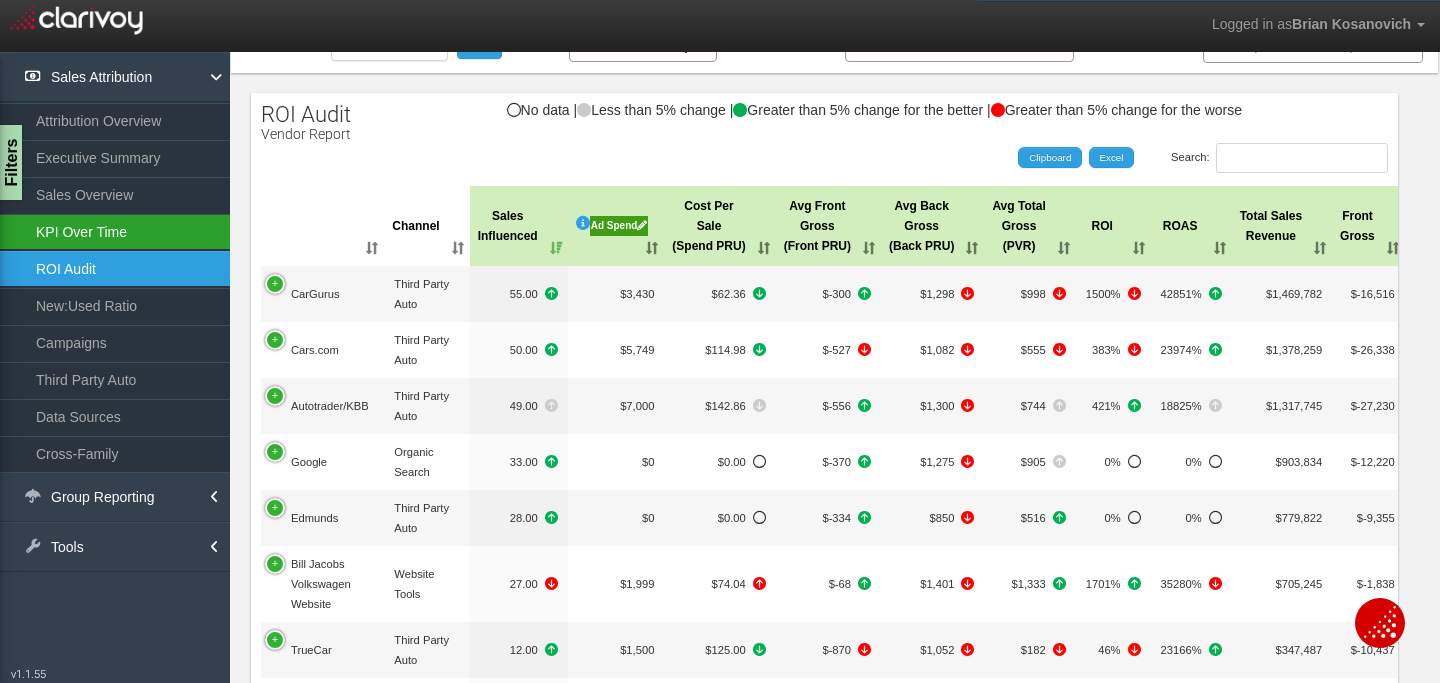 click on "KPI Over Time" at bounding box center (115, 232) 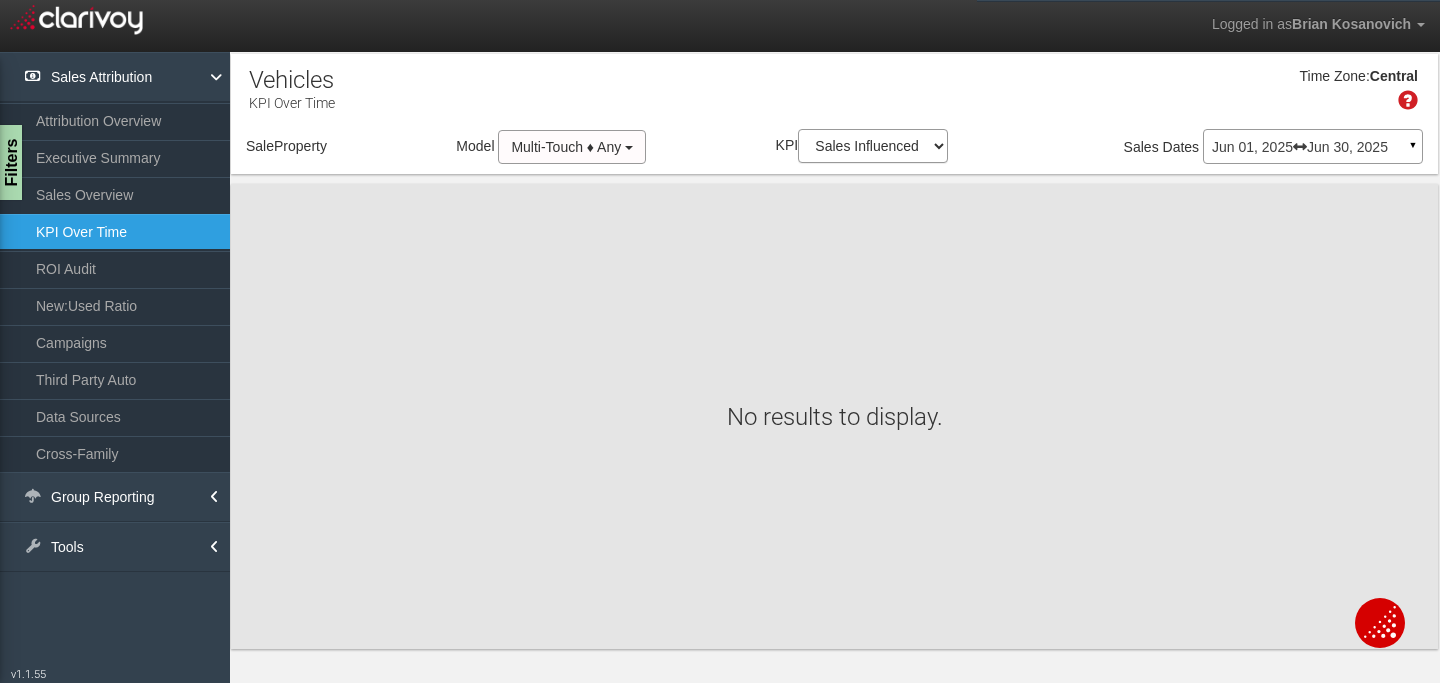 scroll, scrollTop: 0, scrollLeft: 0, axis: both 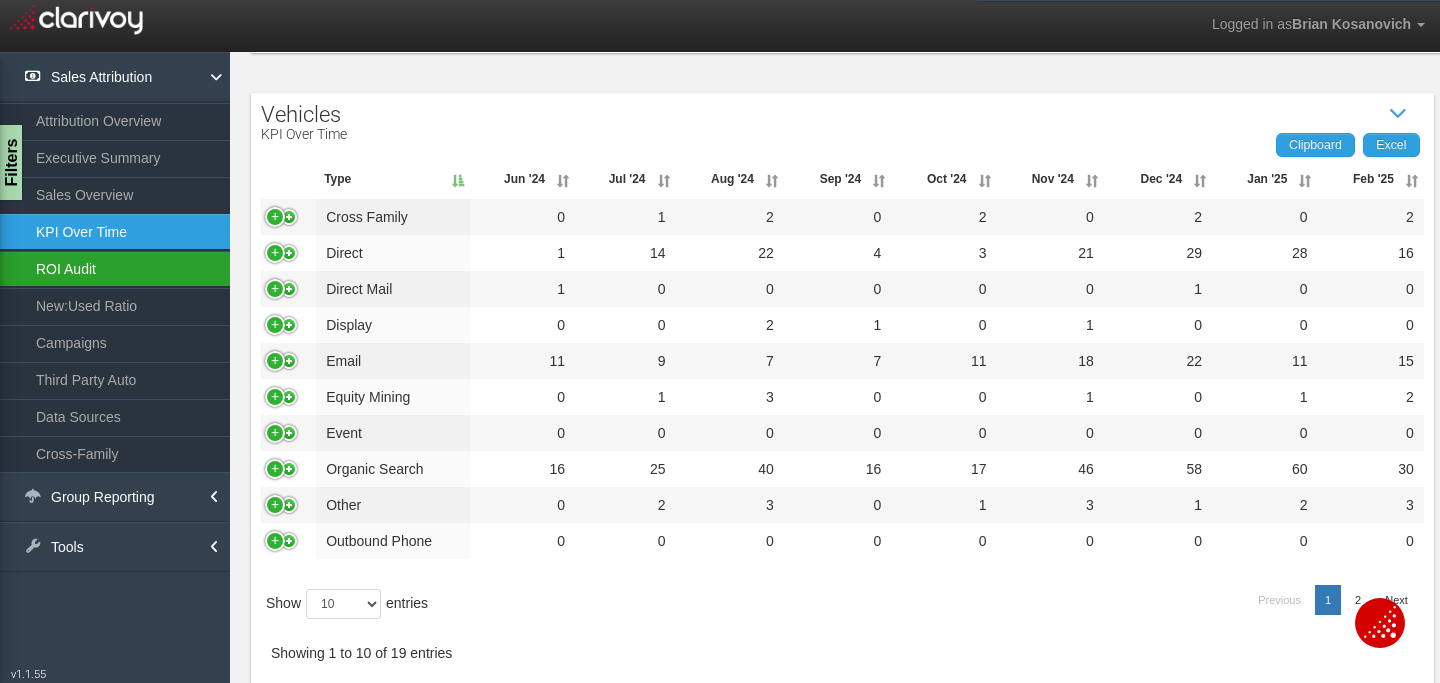 click on "ROI Audit" at bounding box center [115, 269] 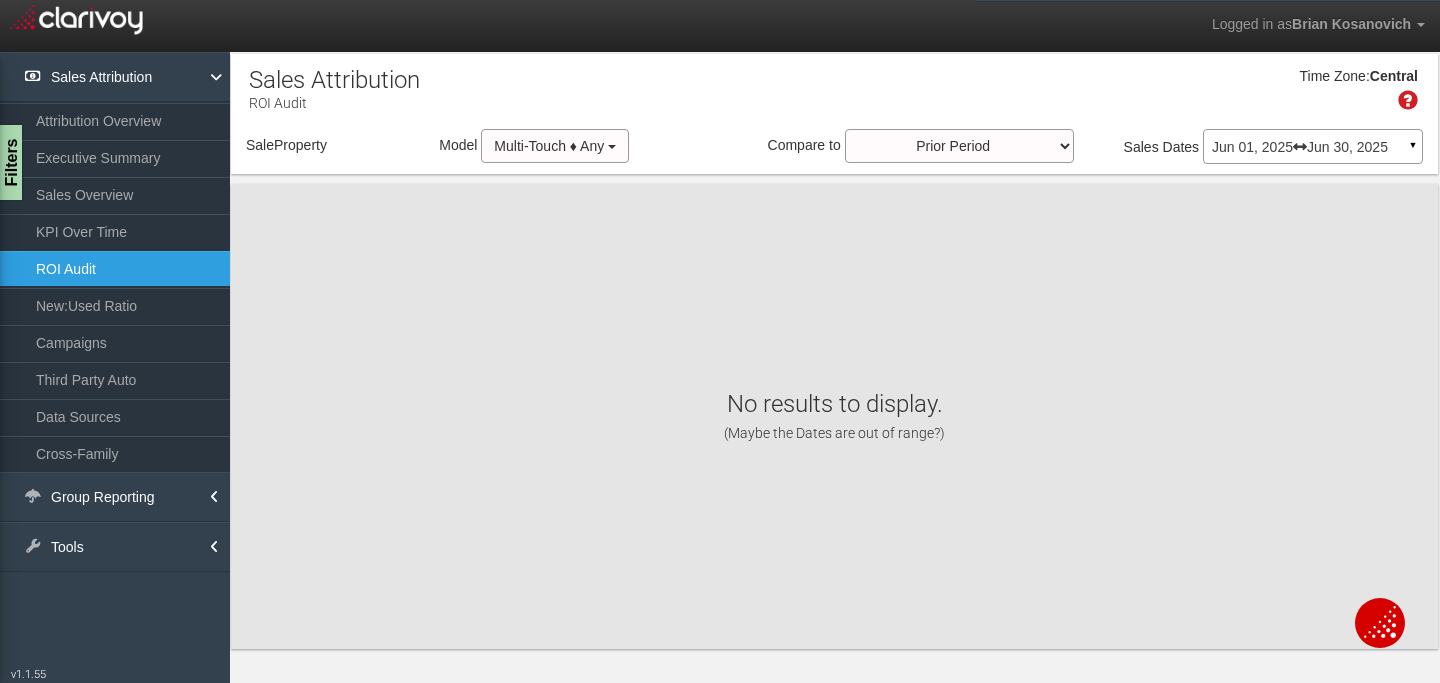 scroll, scrollTop: 0, scrollLeft: 0, axis: both 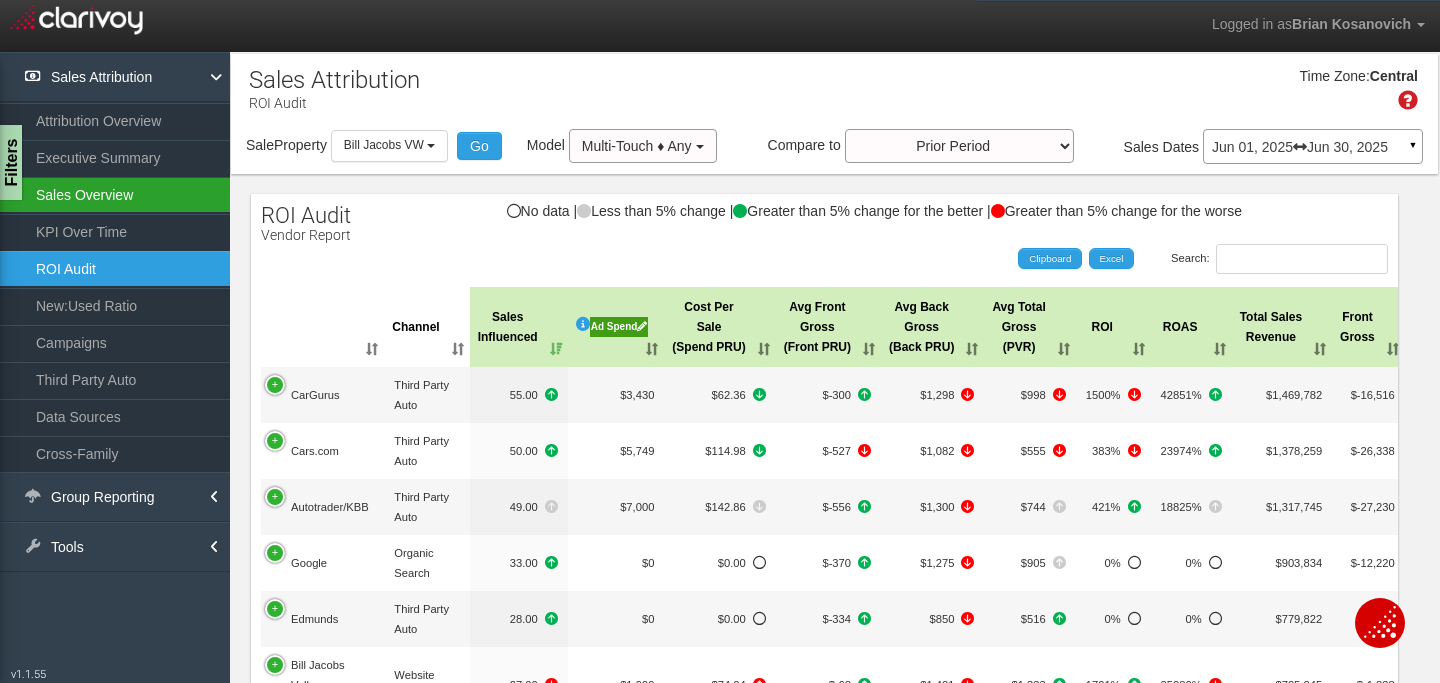 click on "Sales Overview" at bounding box center (115, 195) 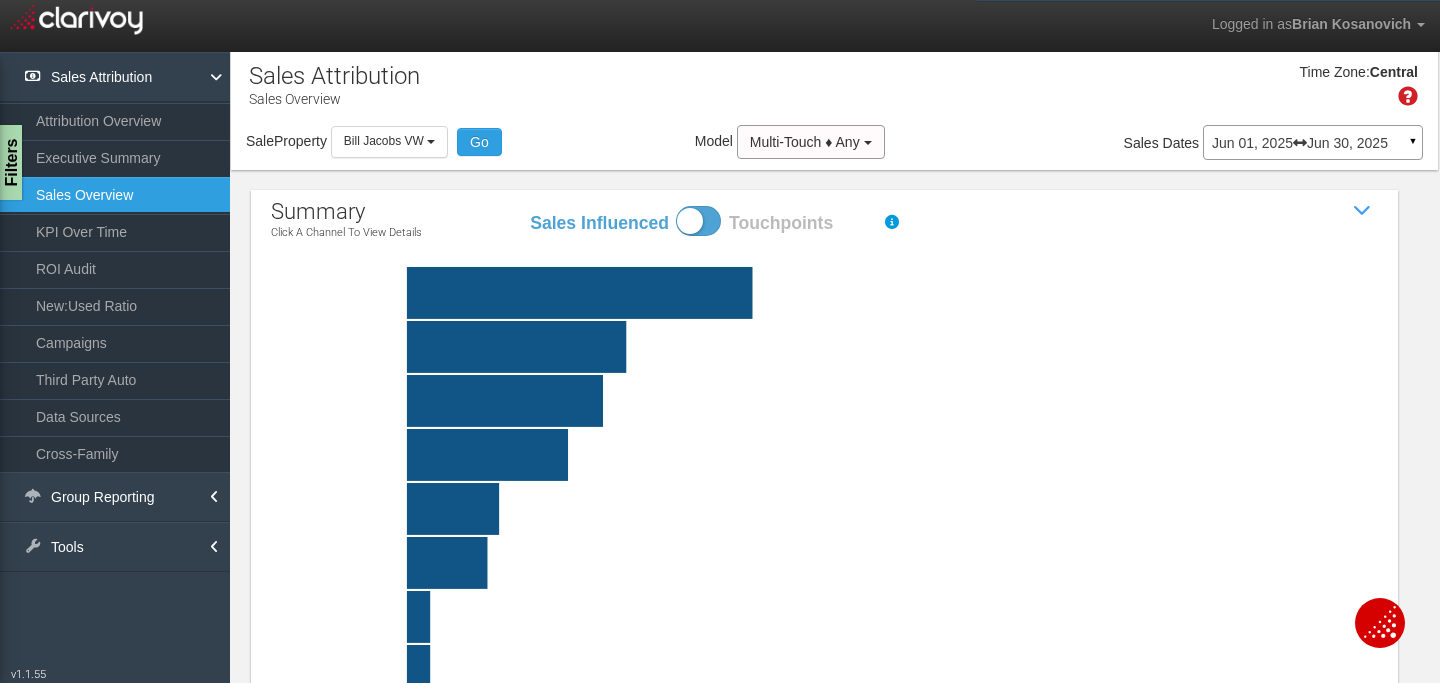 scroll, scrollTop: 1, scrollLeft: 0, axis: vertical 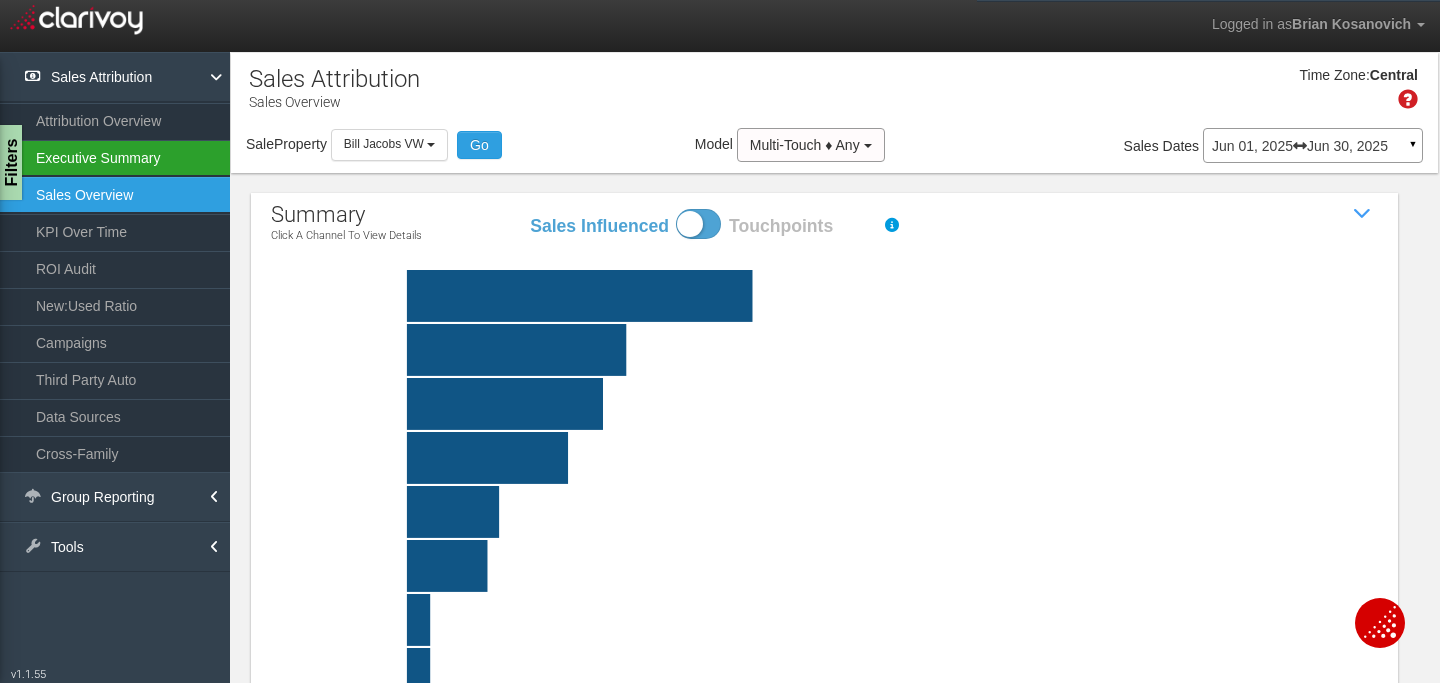 click on "Executive Summary" at bounding box center (115, 158) 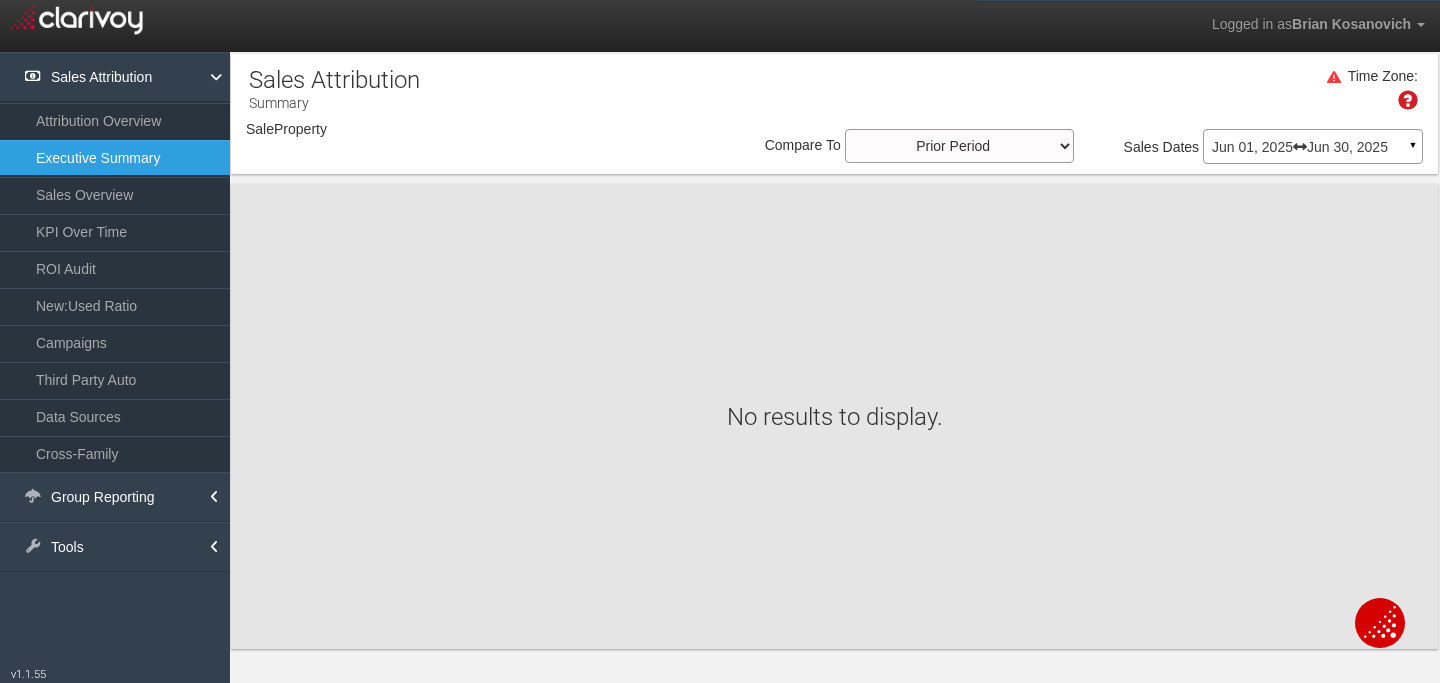 scroll, scrollTop: 0, scrollLeft: 0, axis: both 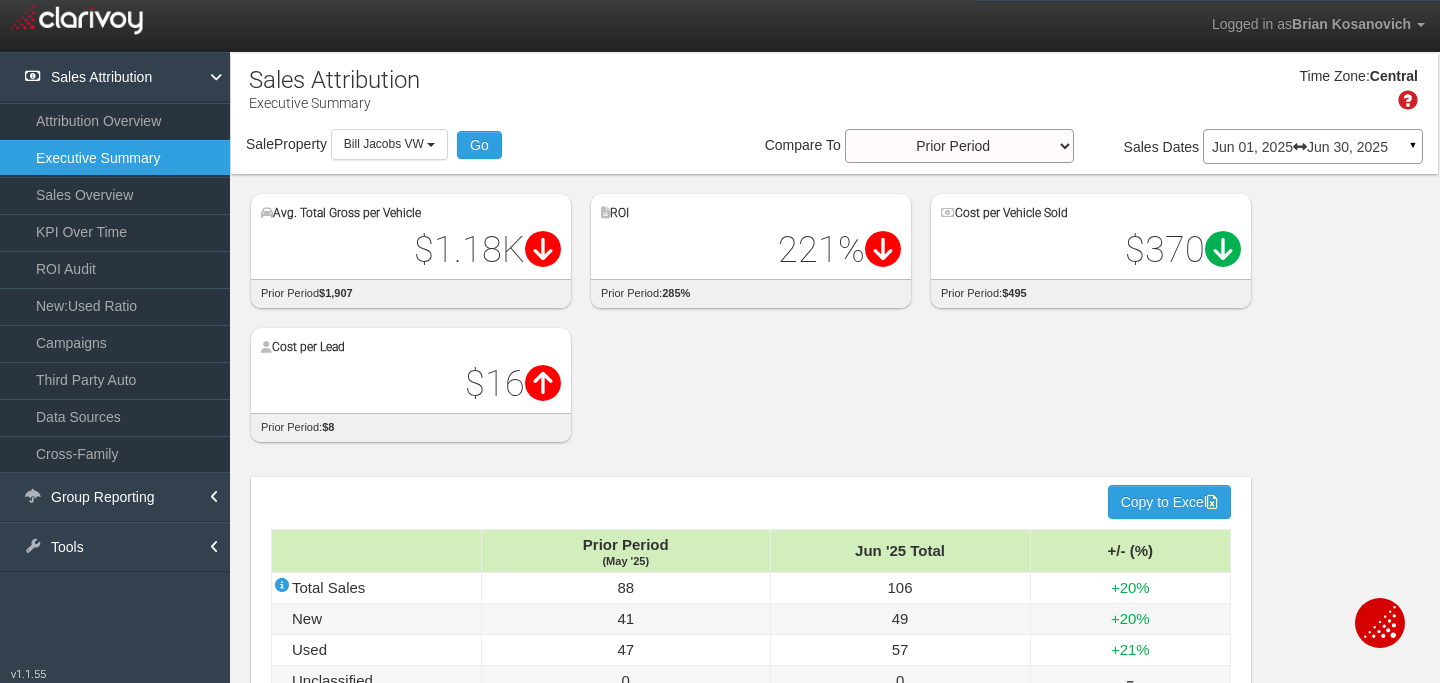 click on "Sales Attribution
Attribution Overview
Executive Summary
Sales Overview
KPI Over Time
ROI Audit
New:Used Ratio
Campaigns
Third Party Auto
Data Sources
Cross-Family" at bounding box center [115, 262] 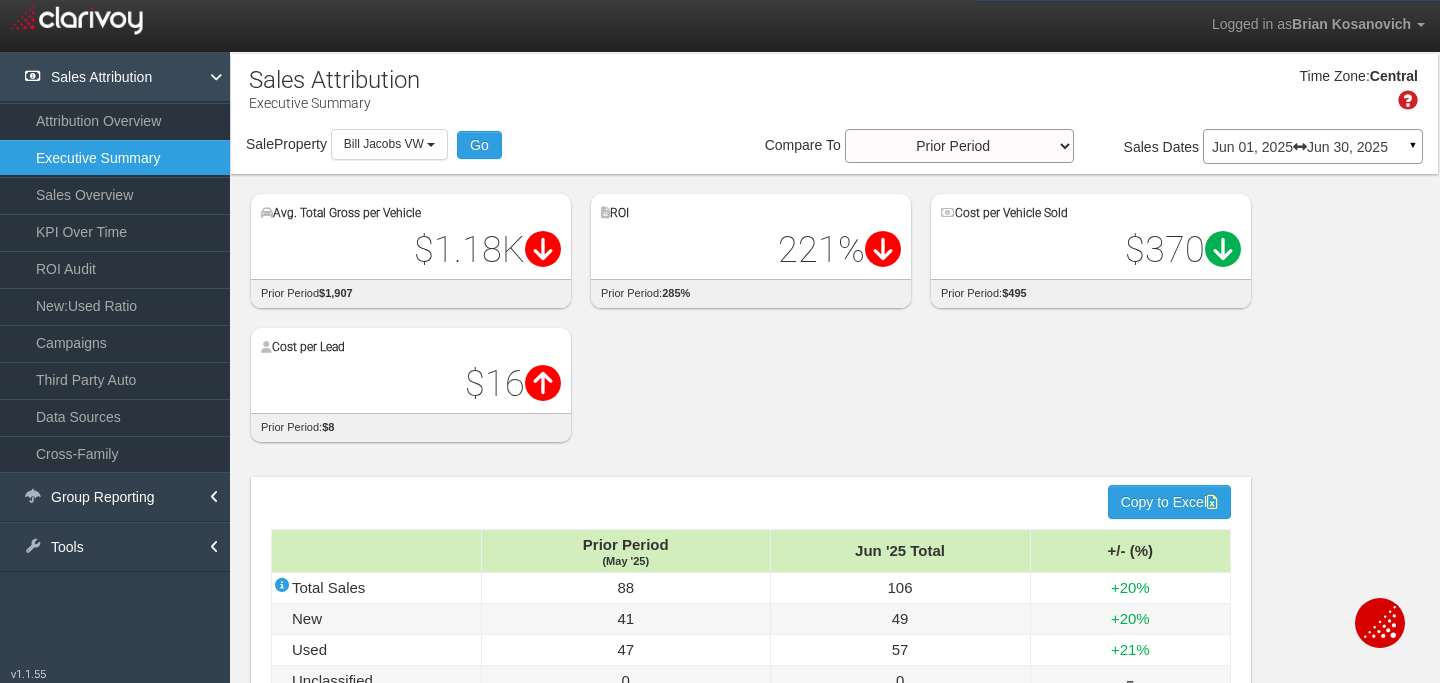 click on "Sales Attribution" at bounding box center (115, 77) 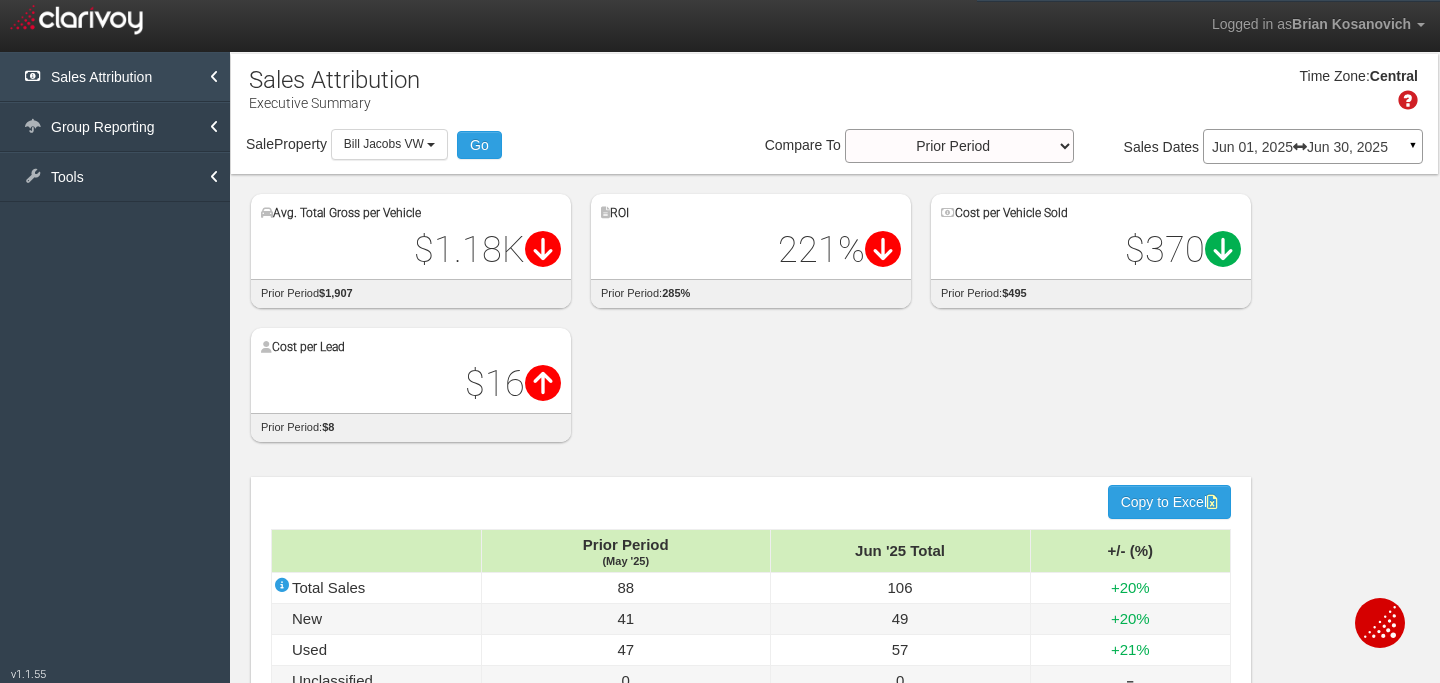 click on "Sales Attribution" at bounding box center (115, 77) 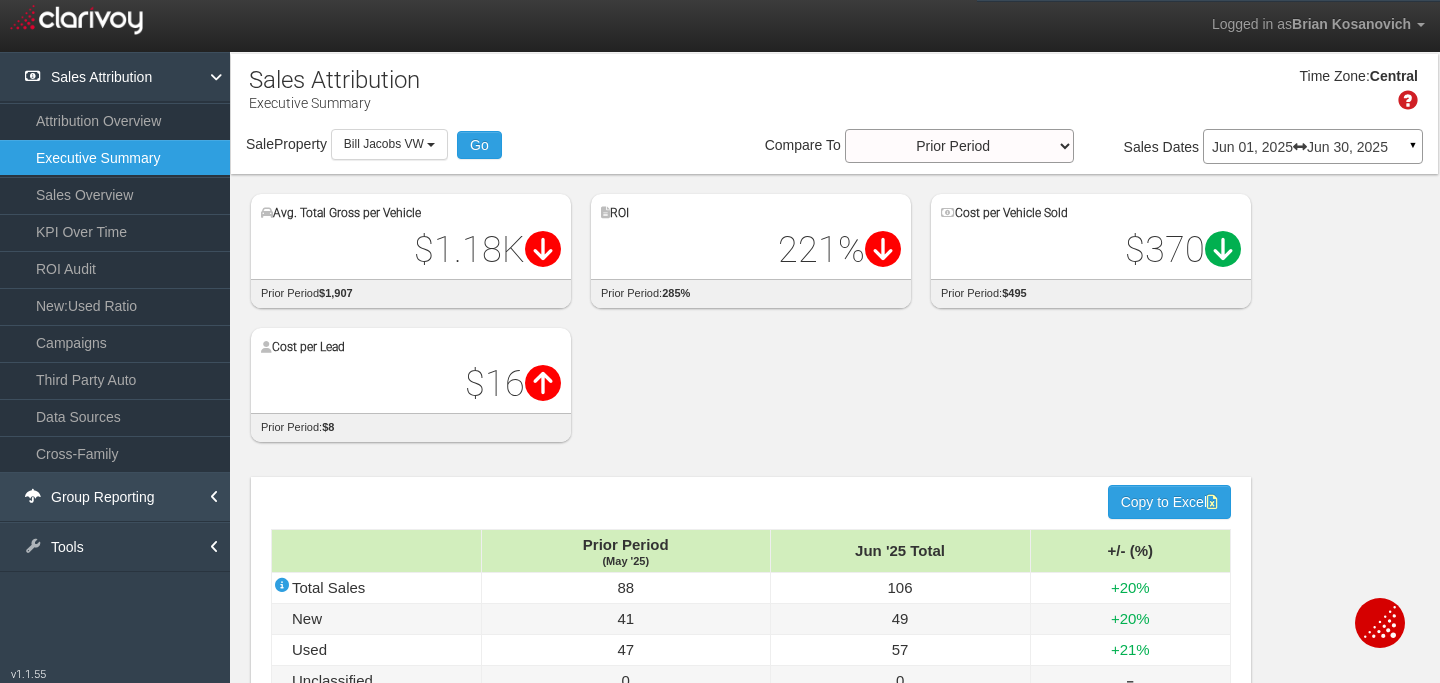 click on "Group Reporting" at bounding box center [115, 497] 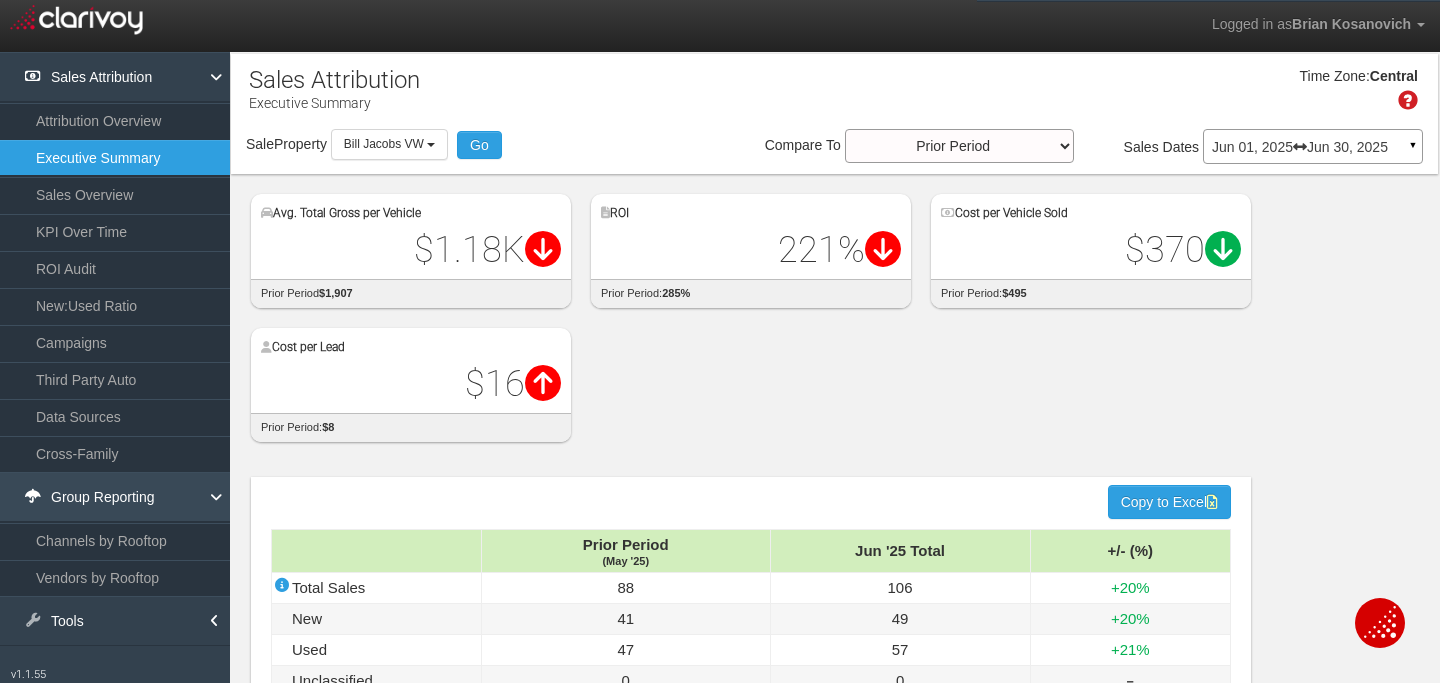 click on "Group Reporting" at bounding box center [115, 497] 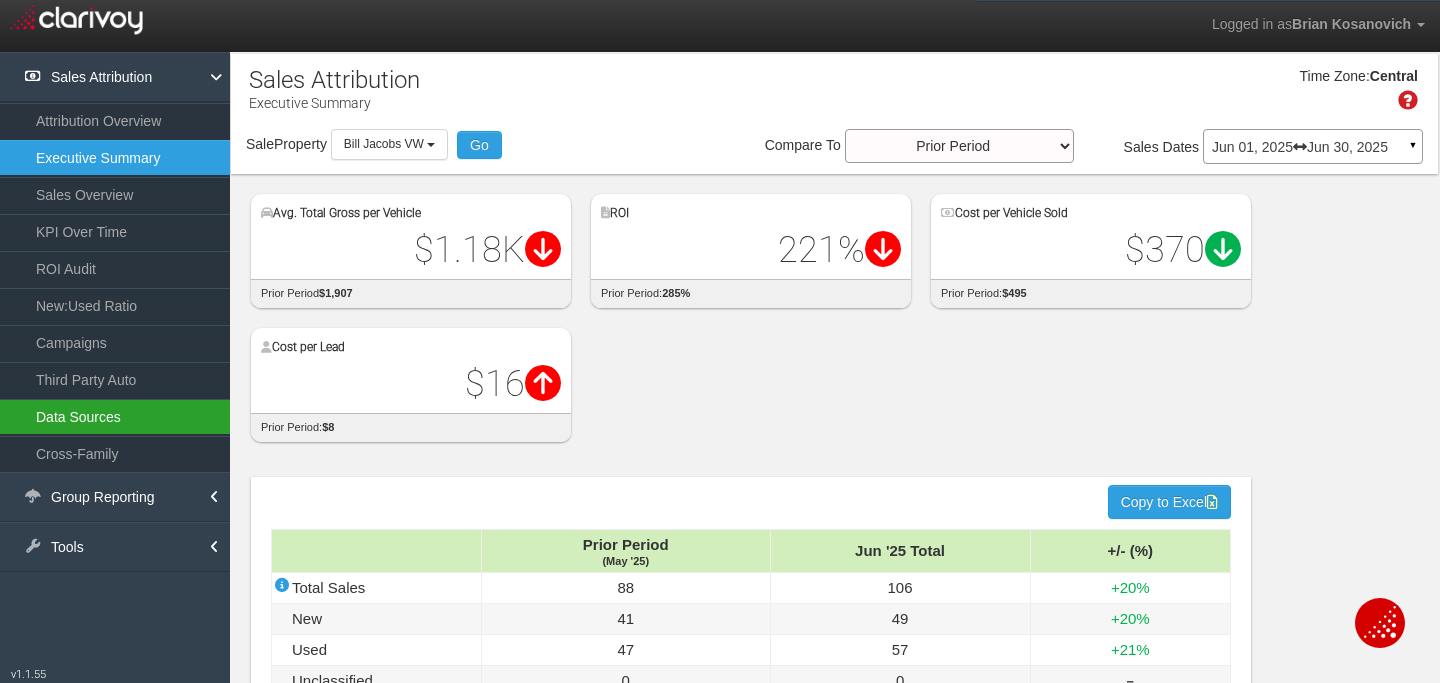 click on "Data Sources" at bounding box center [115, 417] 